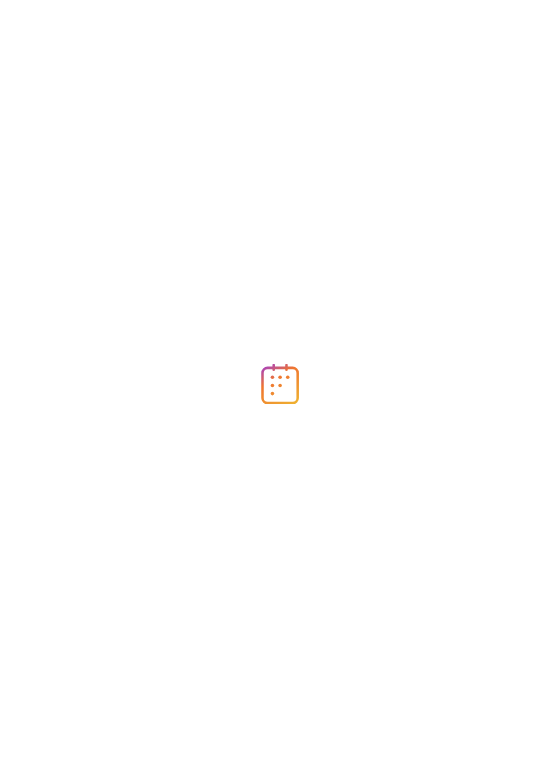 scroll, scrollTop: 0, scrollLeft: 0, axis: both 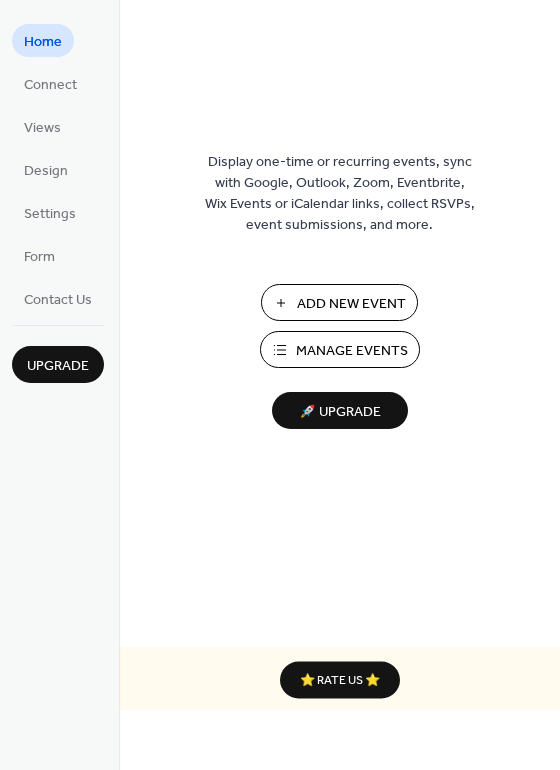 click on "Manage Events" at bounding box center [352, 351] 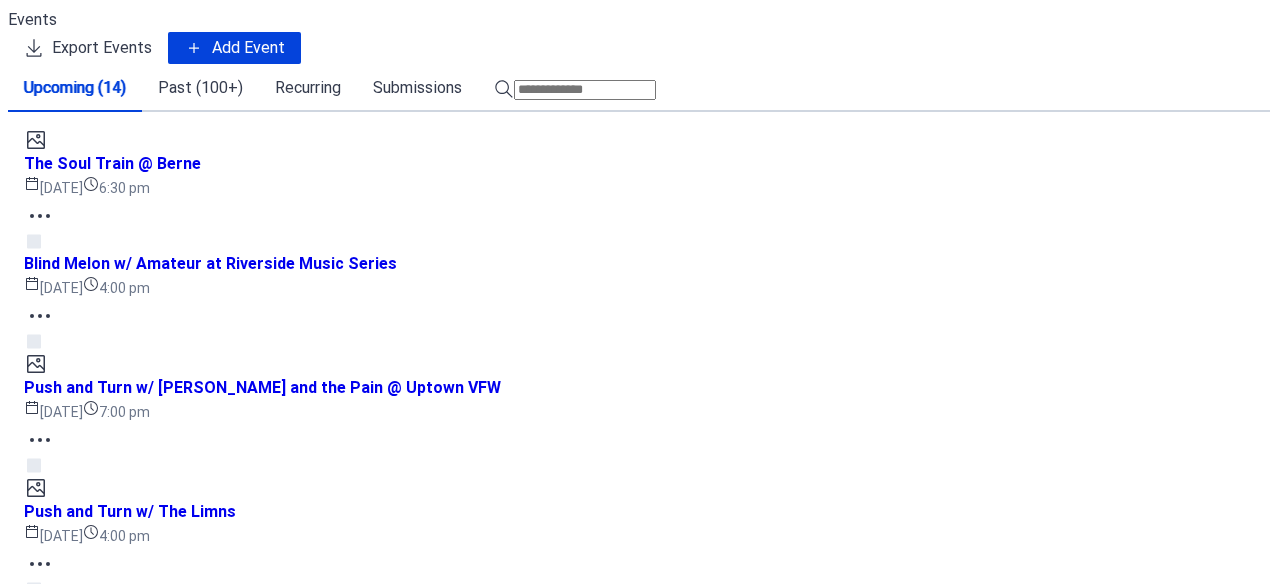 scroll, scrollTop: 0, scrollLeft: 0, axis: both 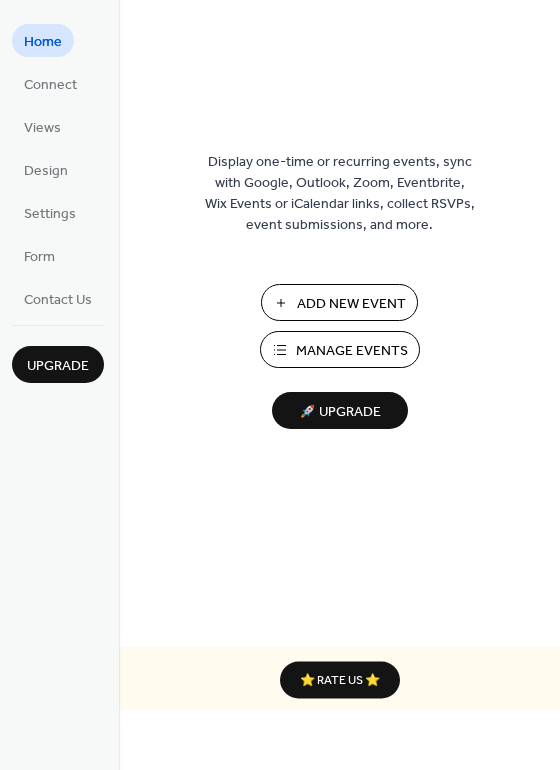 click on "Manage Events" at bounding box center [352, 351] 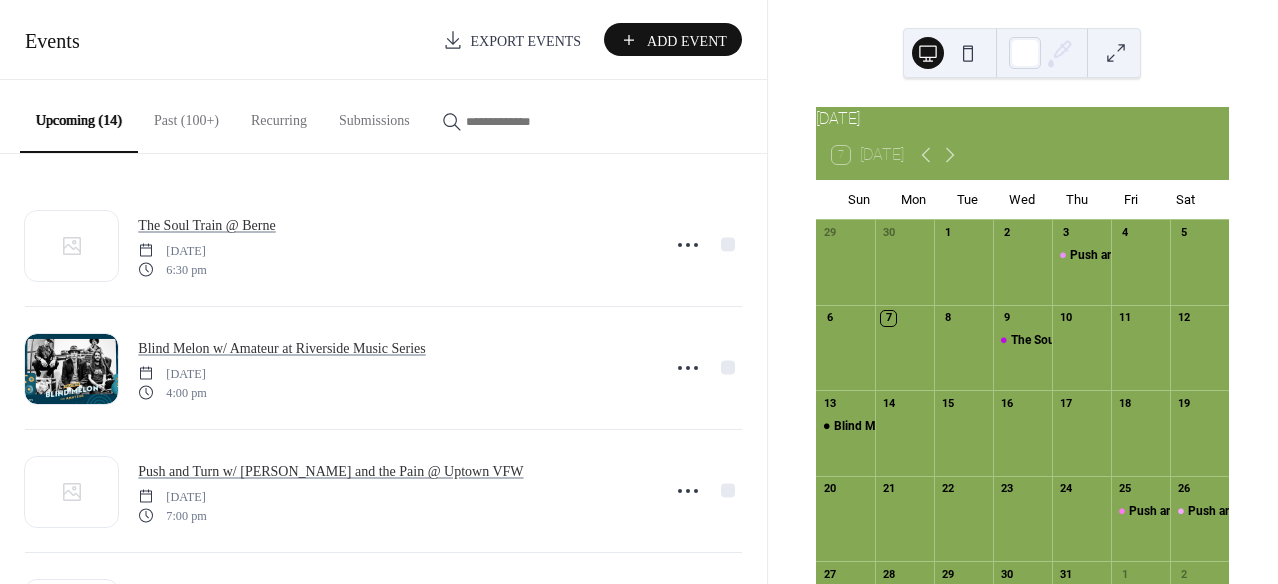 scroll, scrollTop: 0, scrollLeft: 0, axis: both 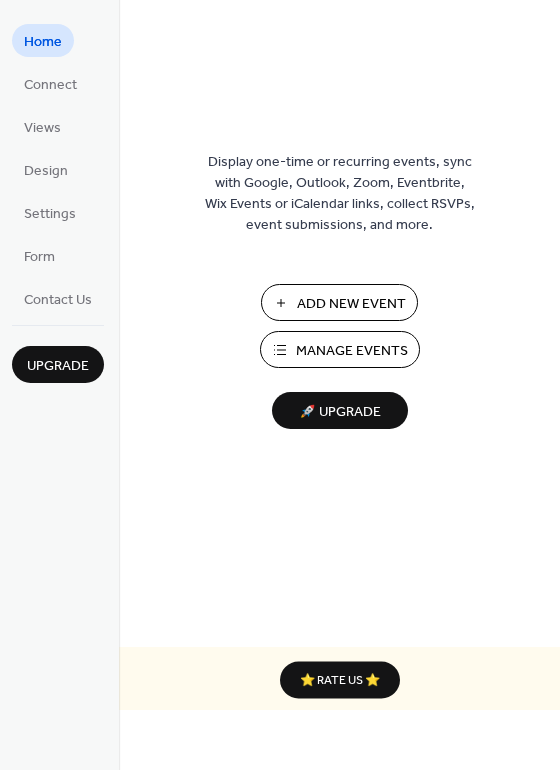 click on "Manage Events" at bounding box center [352, 351] 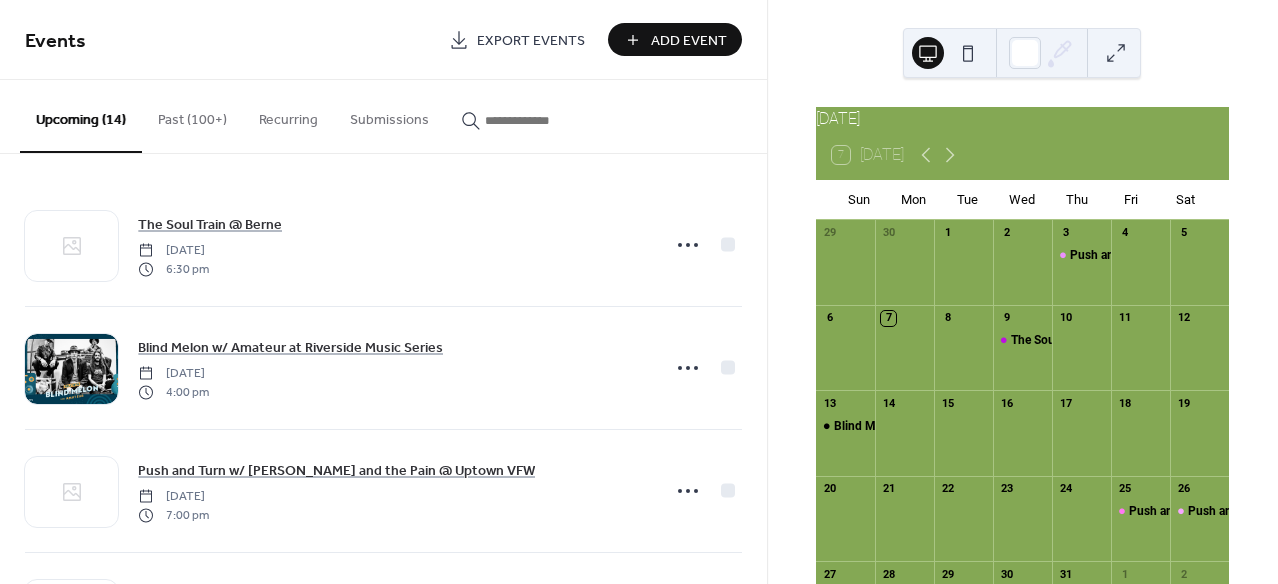 scroll, scrollTop: 0, scrollLeft: 0, axis: both 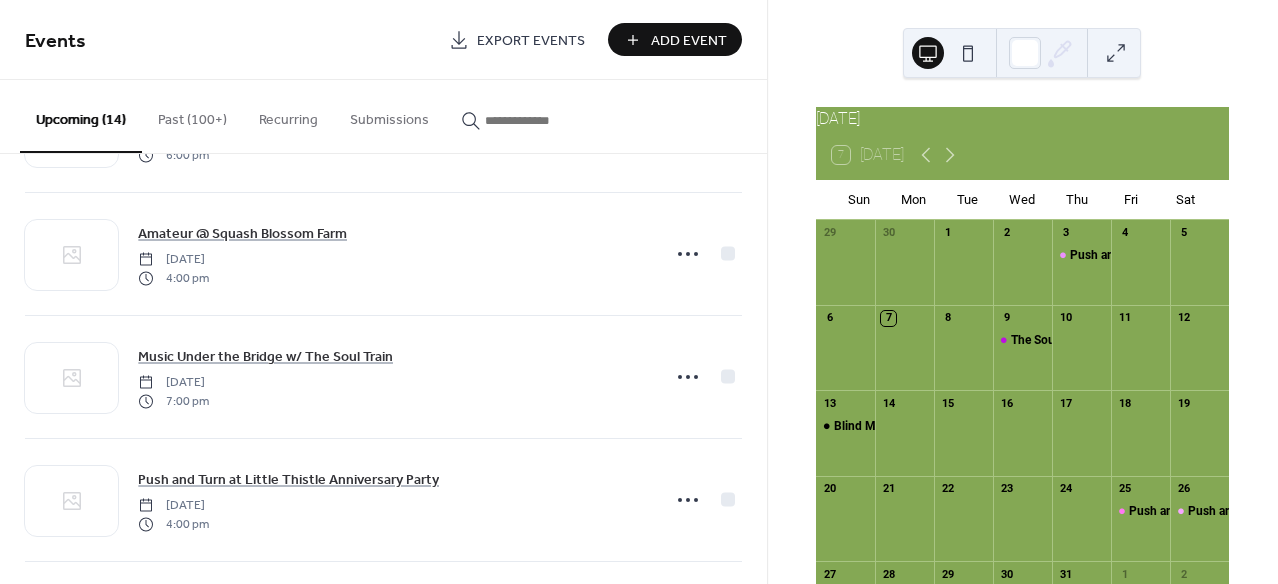 click on "Add Event" at bounding box center [689, 41] 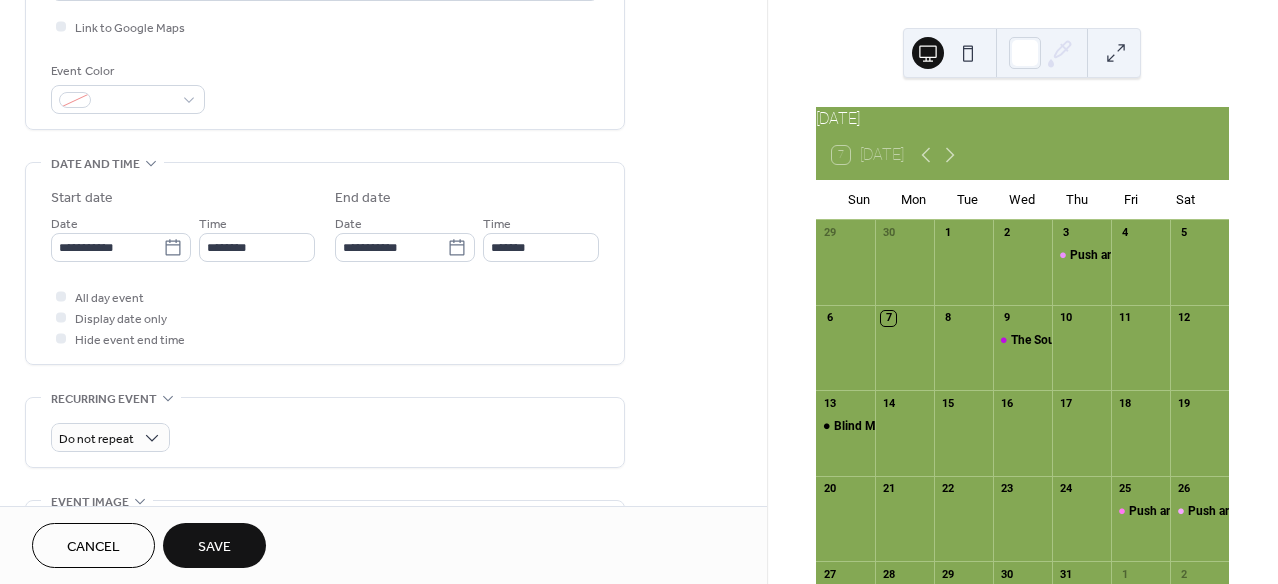 scroll, scrollTop: 485, scrollLeft: 0, axis: vertical 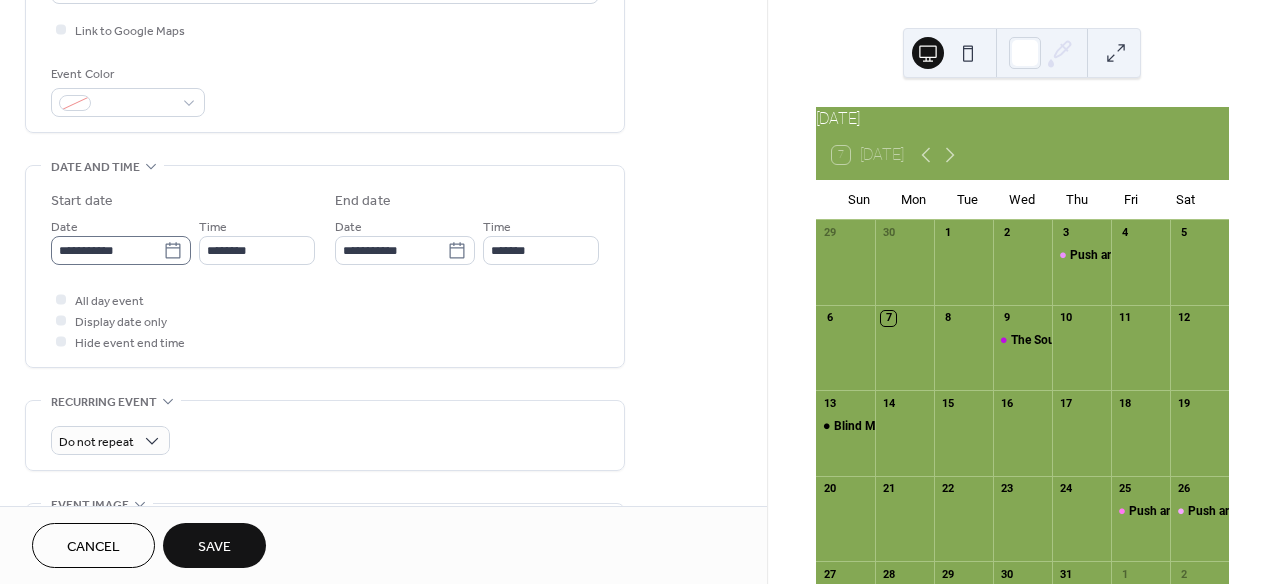 type on "**********" 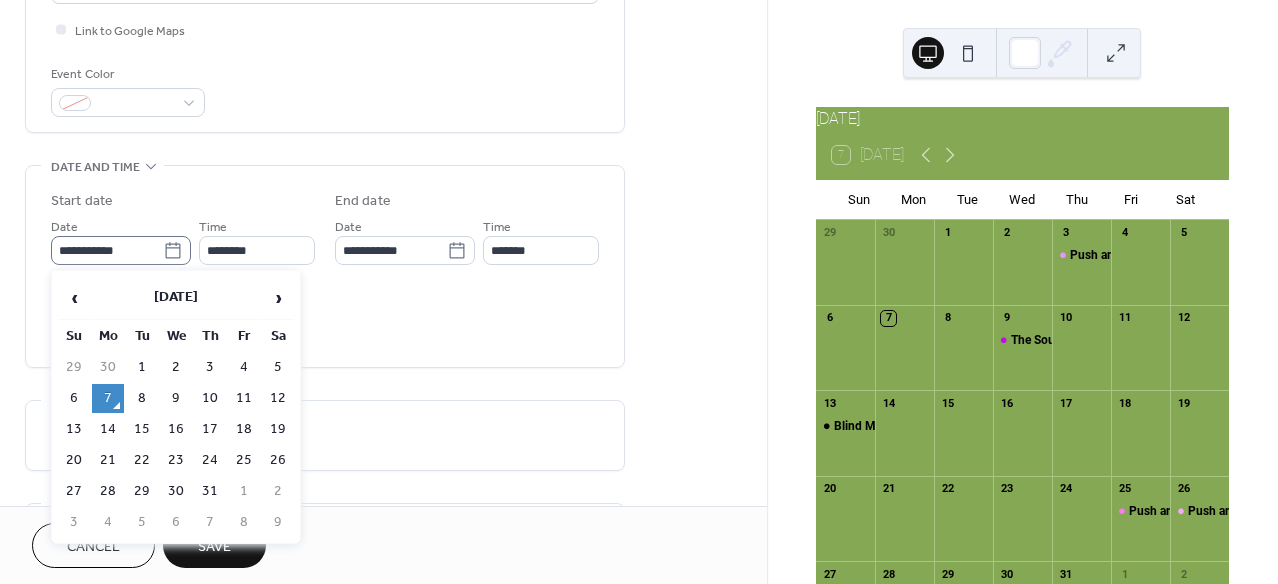 click 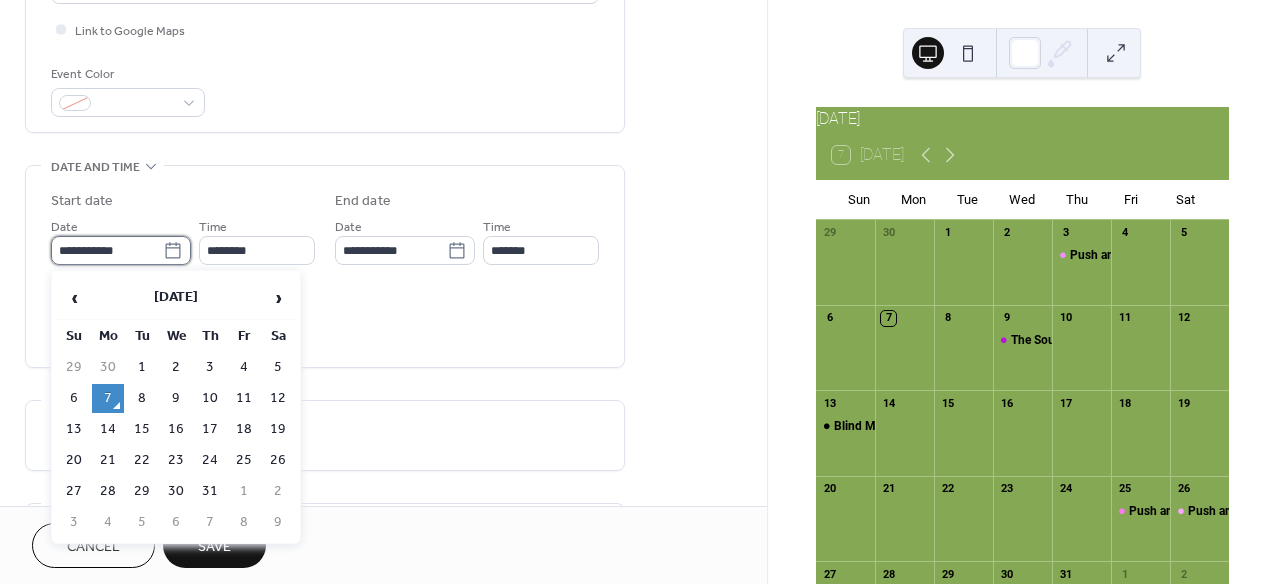 click on "**********" at bounding box center (107, 250) 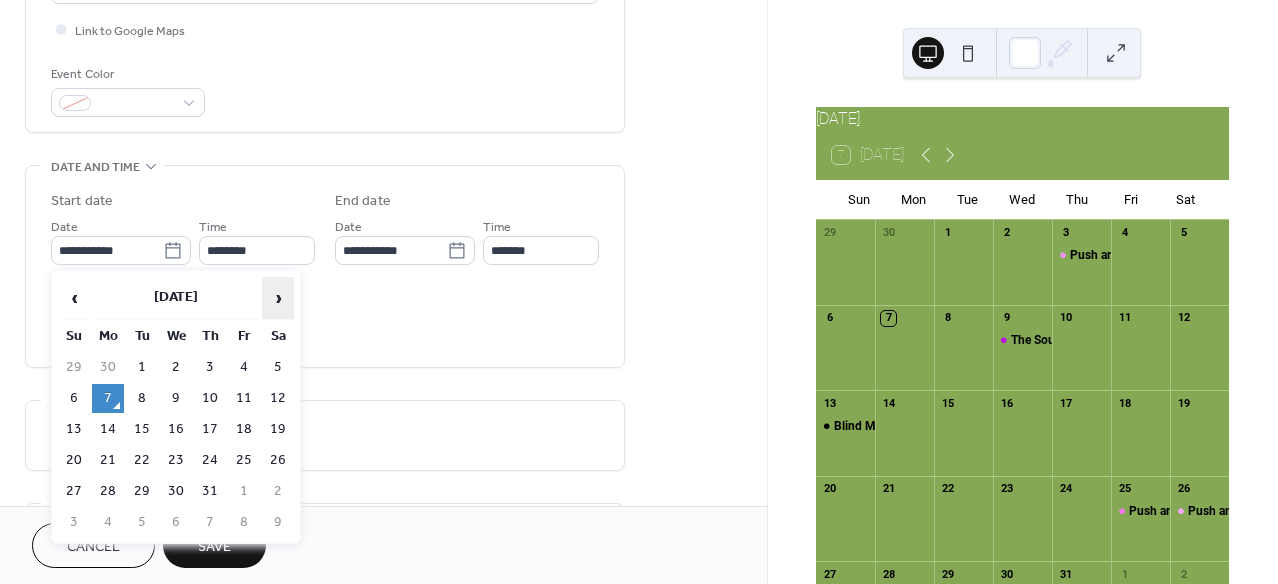 click on "›" at bounding box center (278, 298) 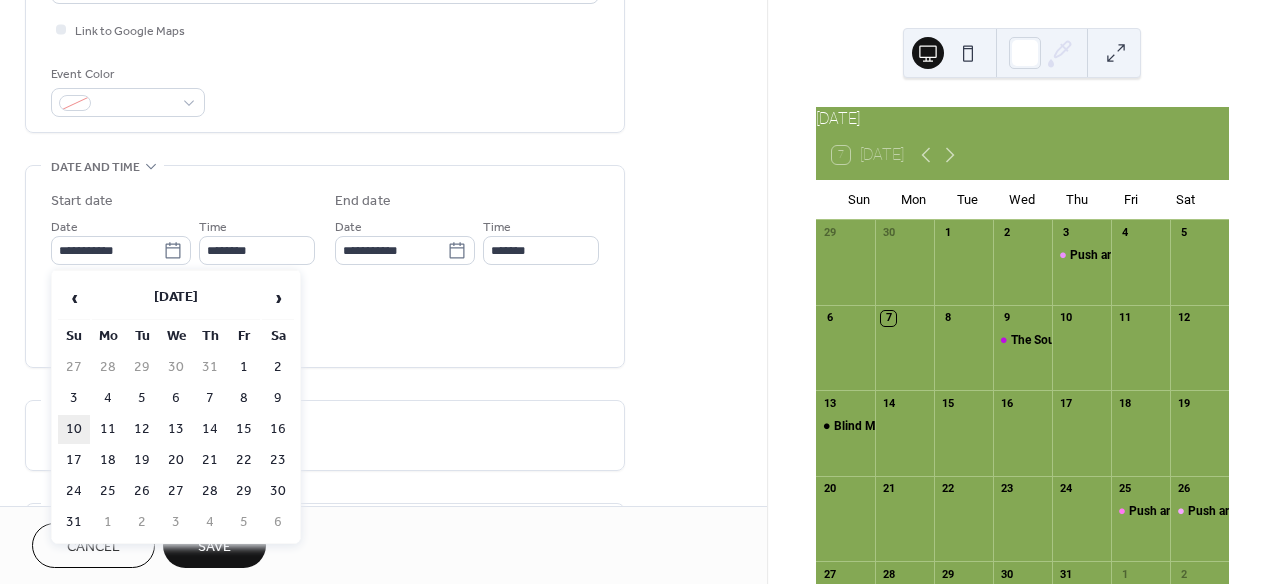 click on "10" at bounding box center [74, 429] 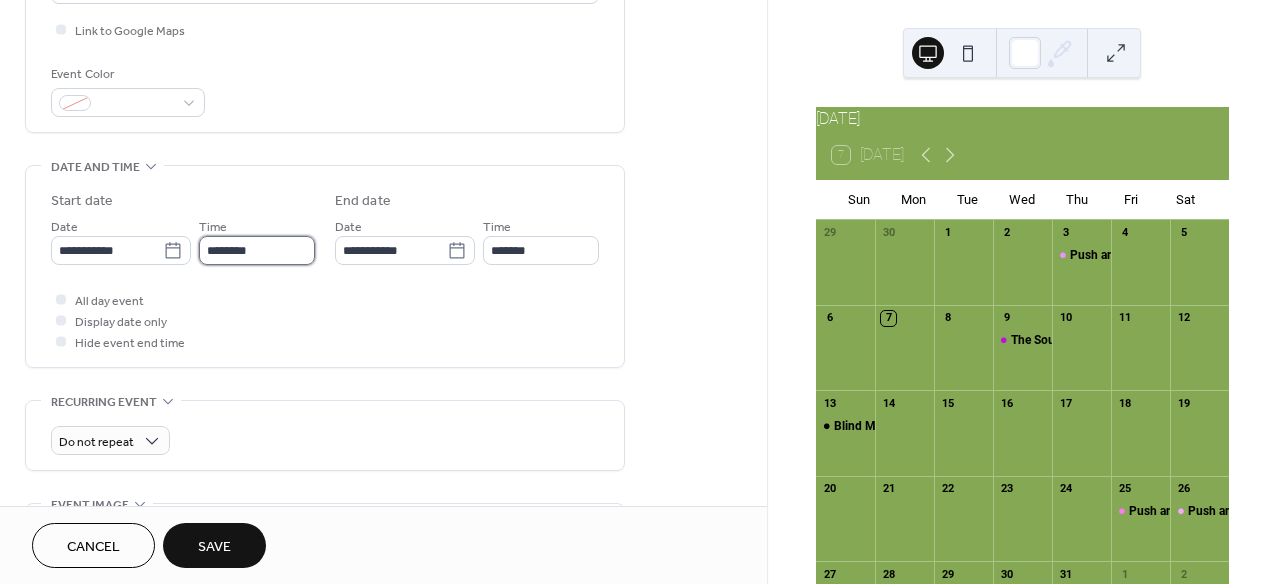 click on "********" at bounding box center (257, 250) 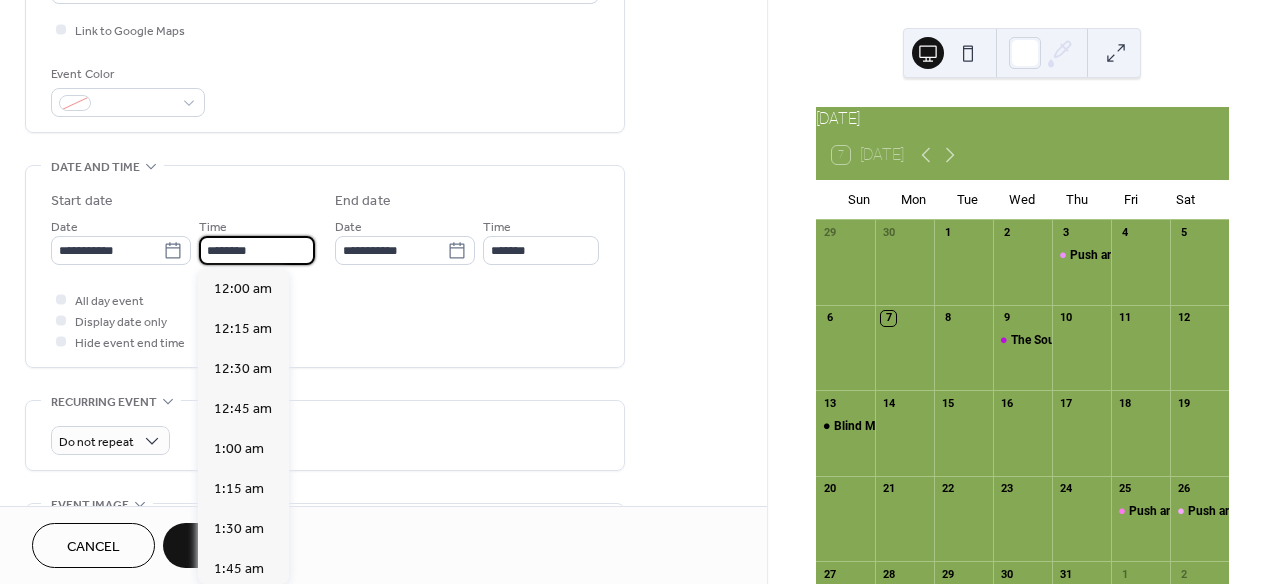 scroll, scrollTop: 1944, scrollLeft: 0, axis: vertical 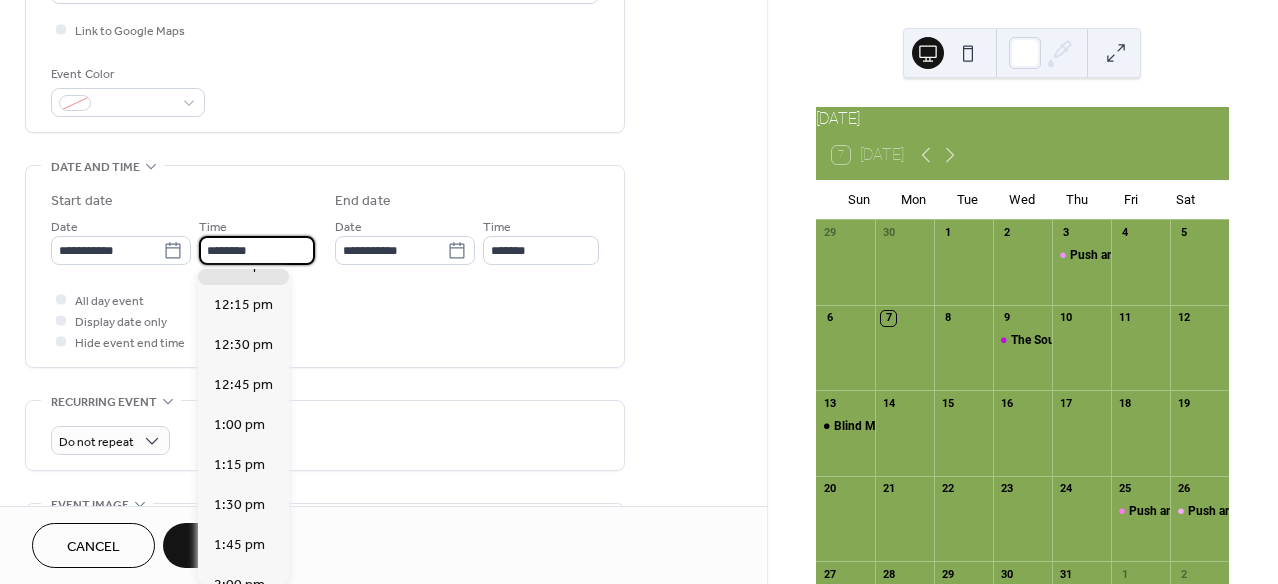 click on "All day event Display date only Hide event end time" at bounding box center [325, 320] 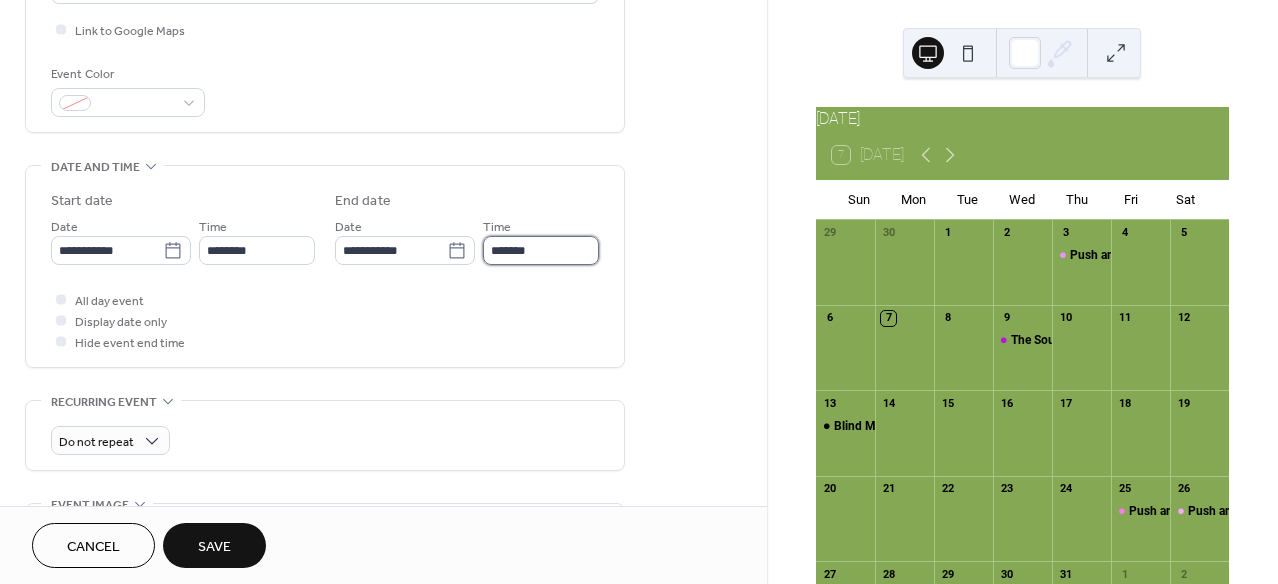 click on "*******" at bounding box center [541, 250] 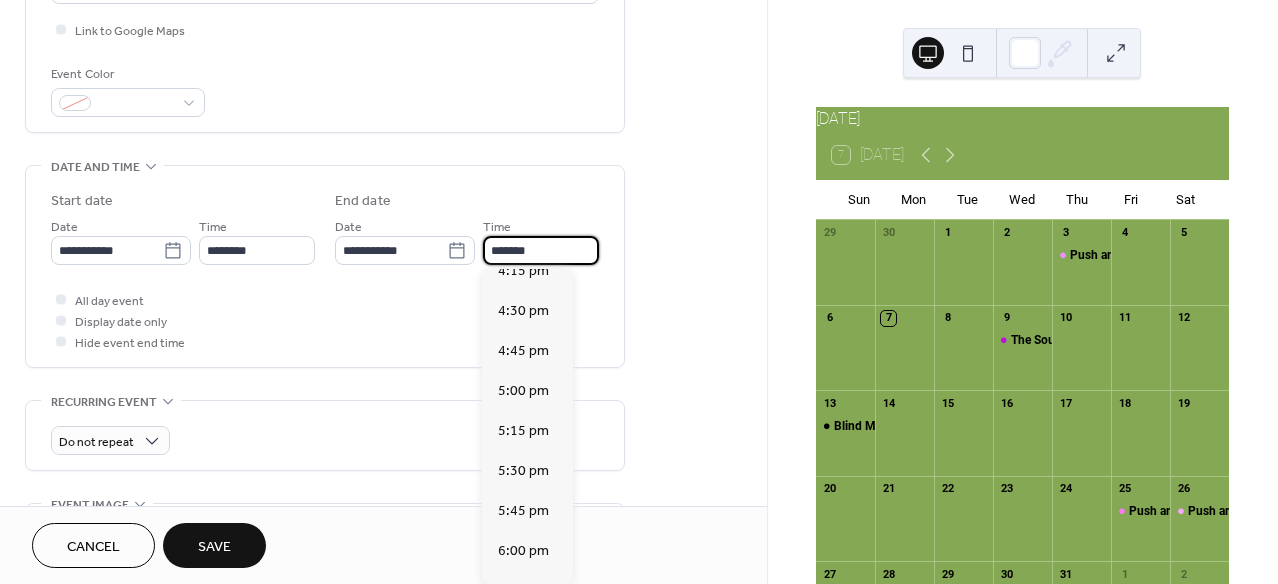 scroll, scrollTop: 1343, scrollLeft: 0, axis: vertical 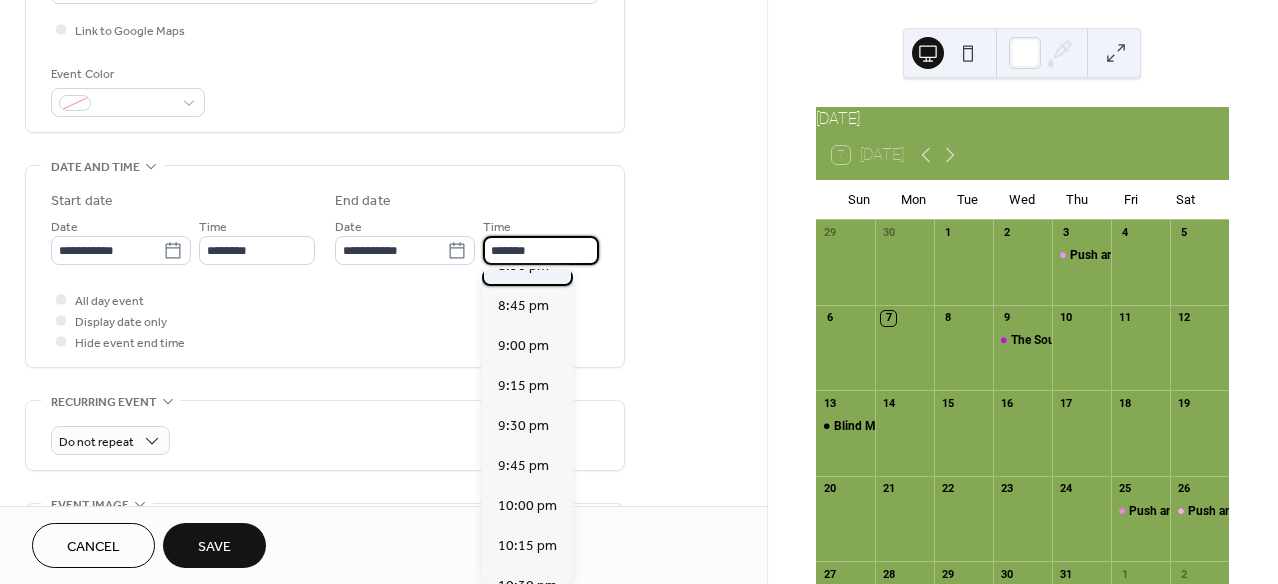 click on "8:30 pm" at bounding box center (523, 265) 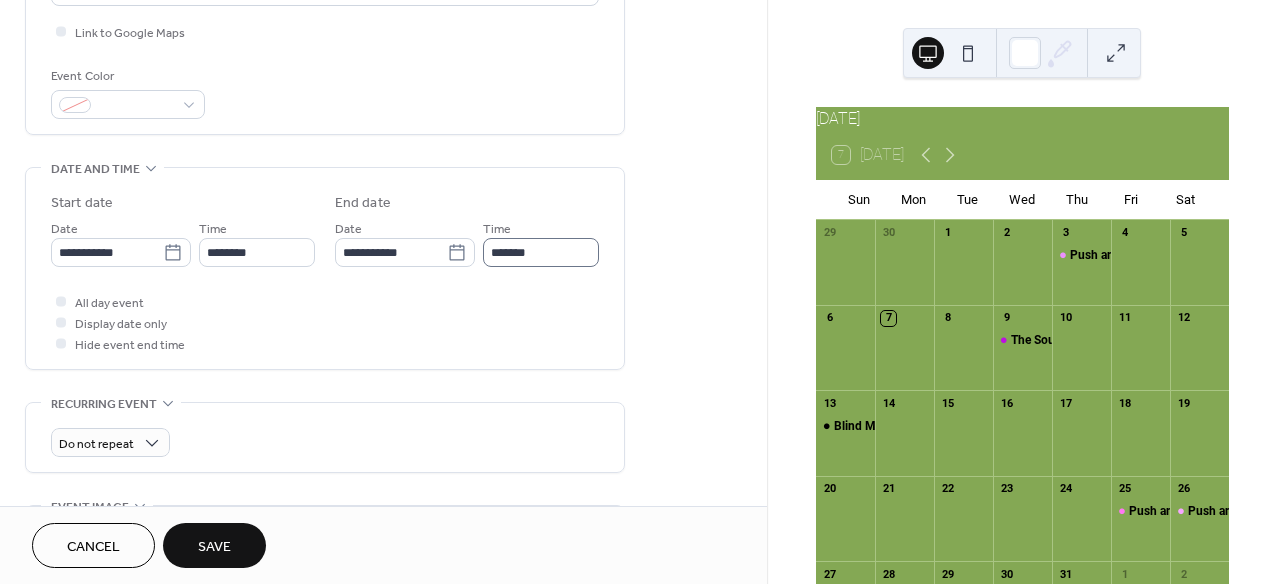 scroll, scrollTop: 481, scrollLeft: 0, axis: vertical 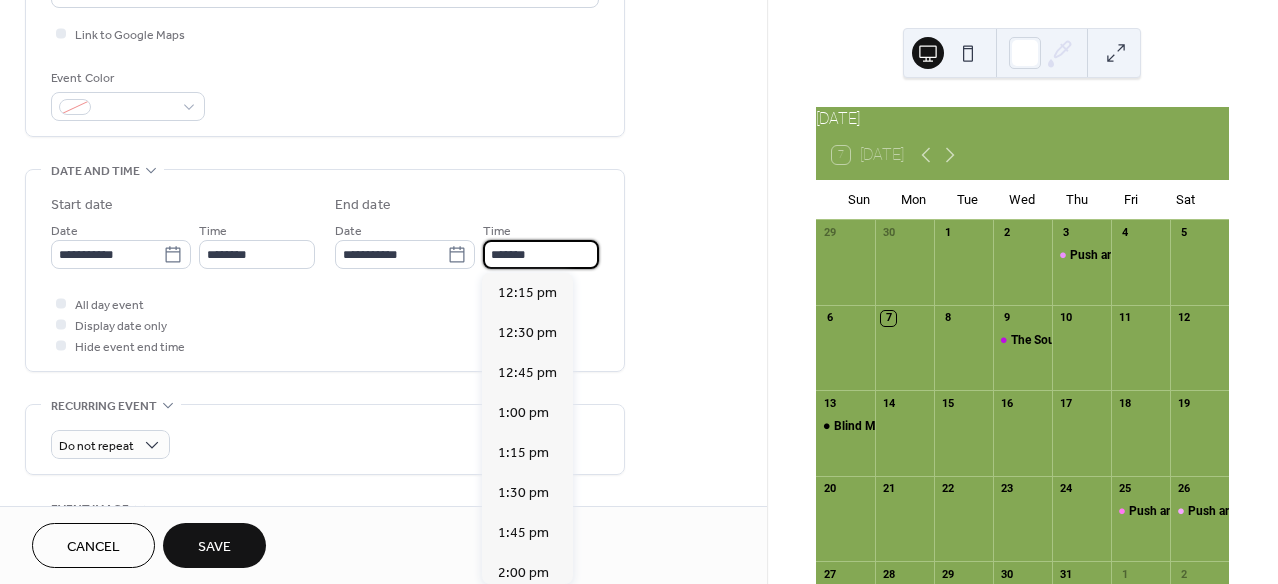 drag, startPoint x: 537, startPoint y: 246, endPoint x: 534, endPoint y: 334, distance: 88.051125 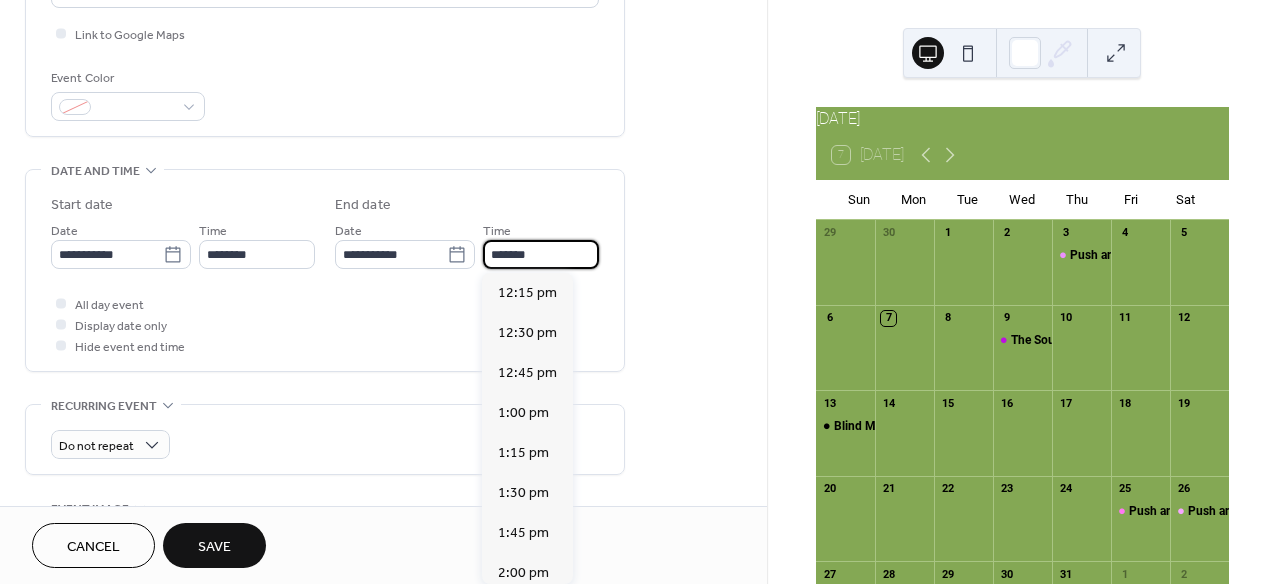 click on "*******" at bounding box center [541, 254] 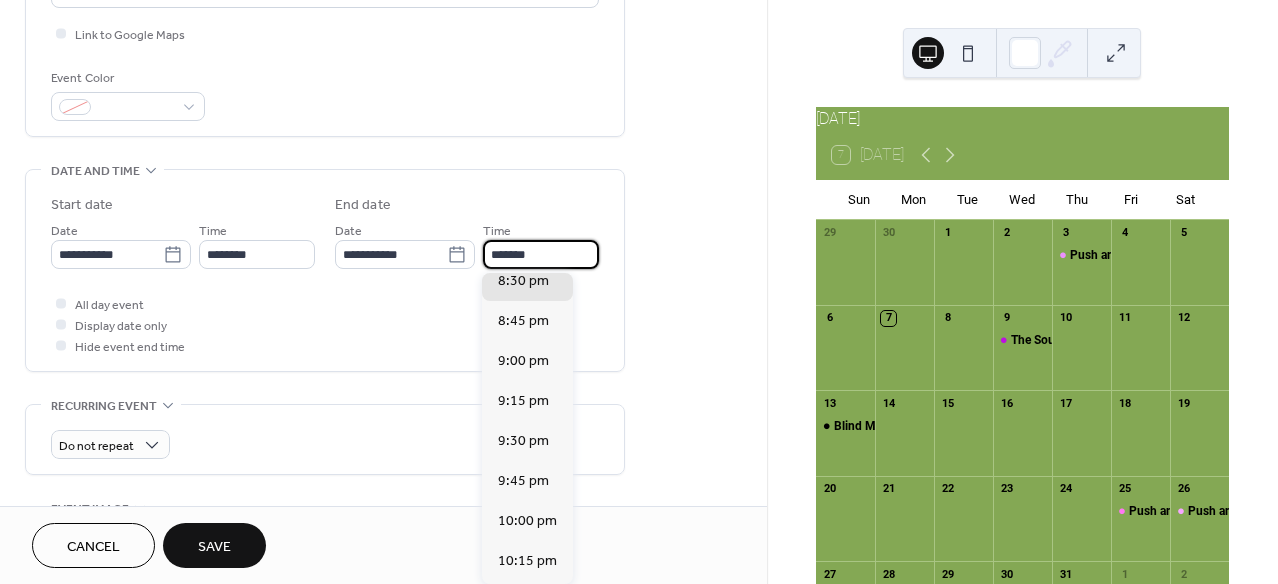 scroll, scrollTop: 1155, scrollLeft: 0, axis: vertical 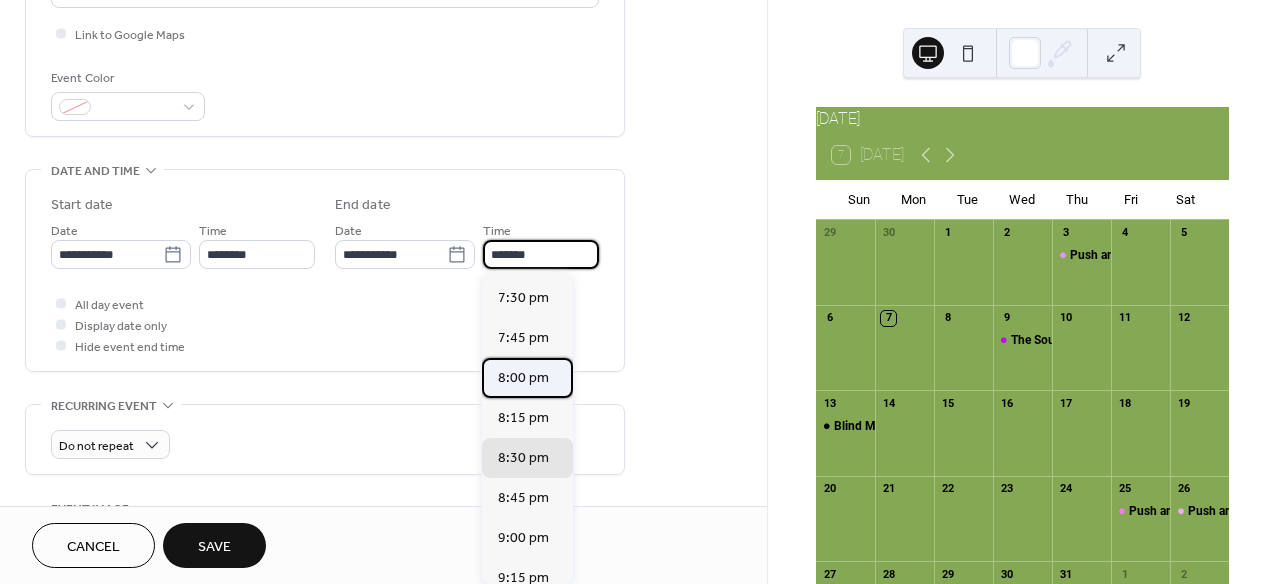 click on "8:00 pm" at bounding box center (523, 377) 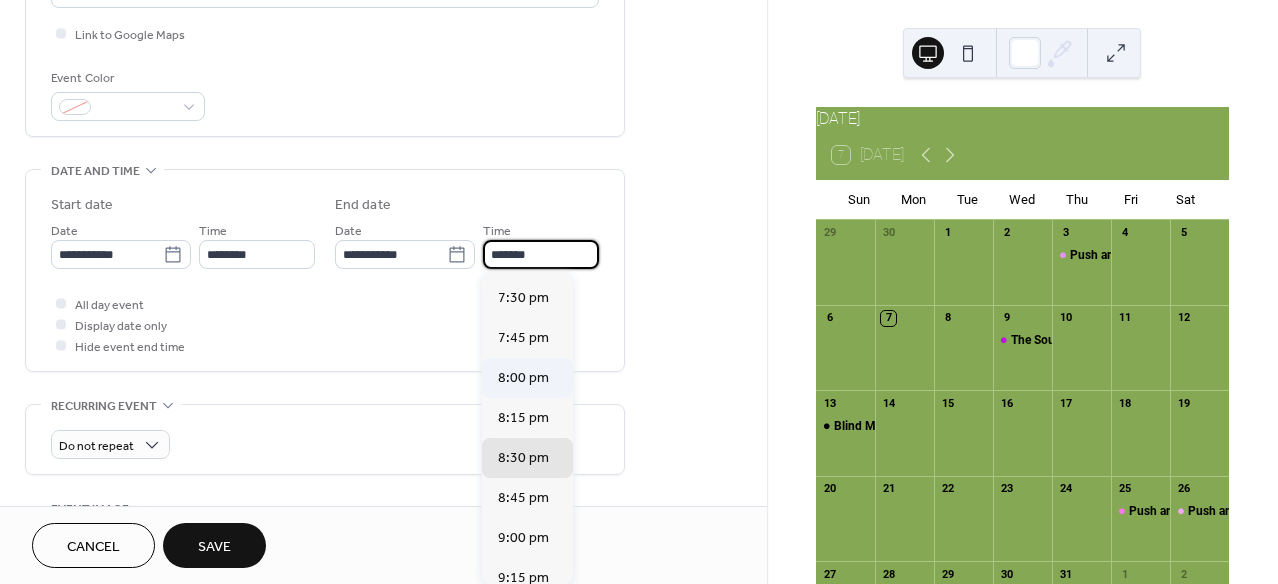 type on "*******" 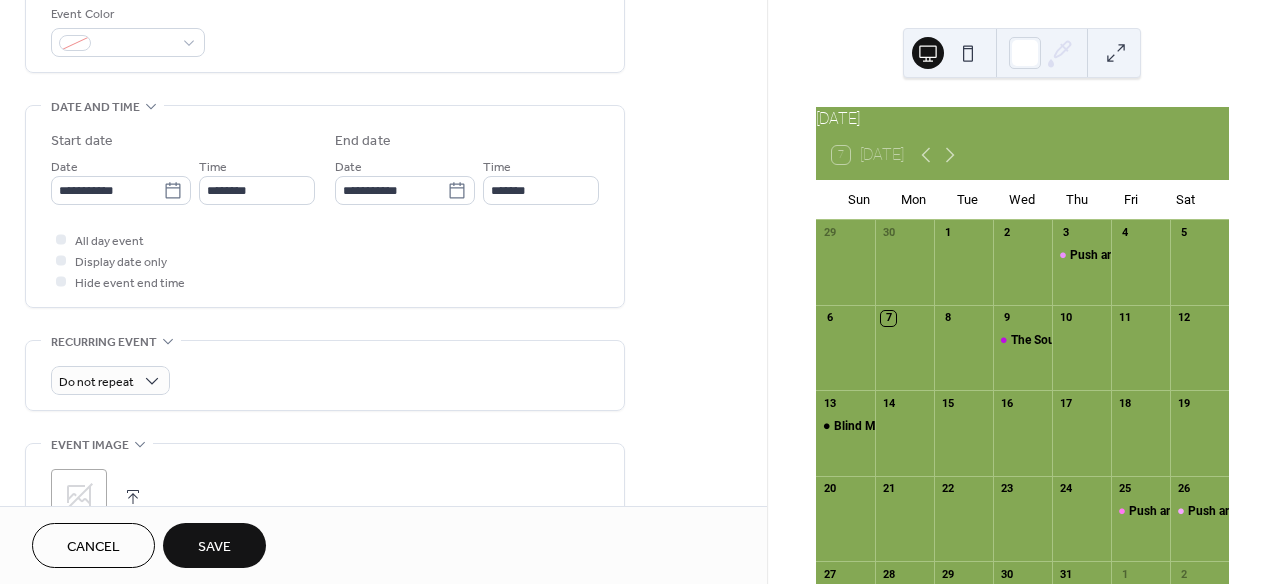 scroll, scrollTop: 352, scrollLeft: 0, axis: vertical 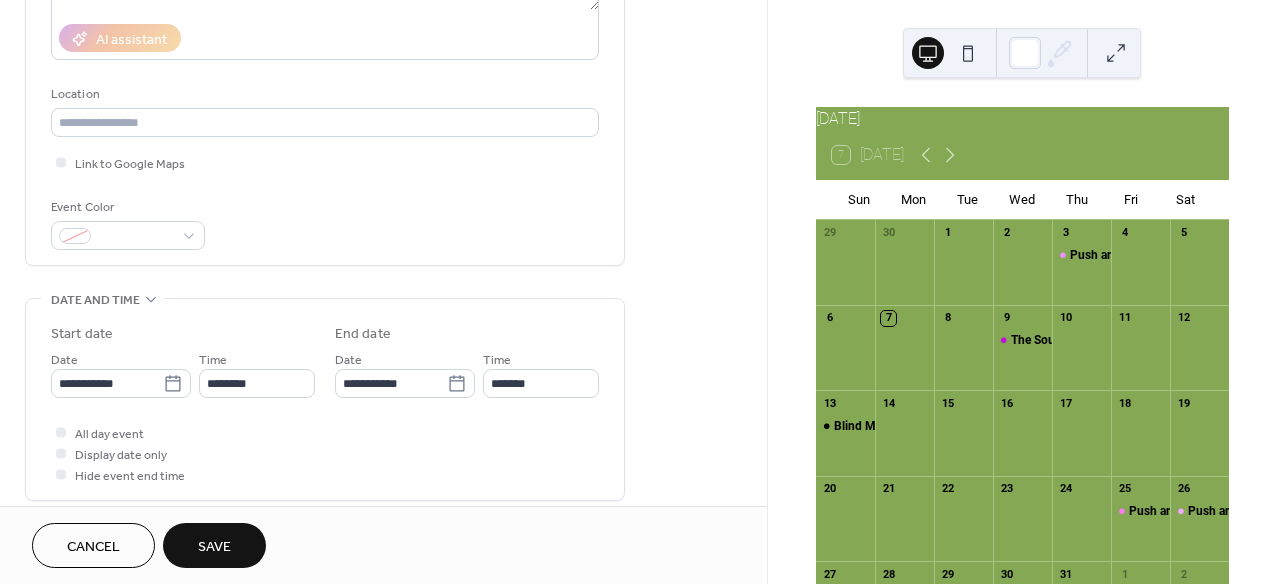 click on "Event Color" at bounding box center (126, 207) 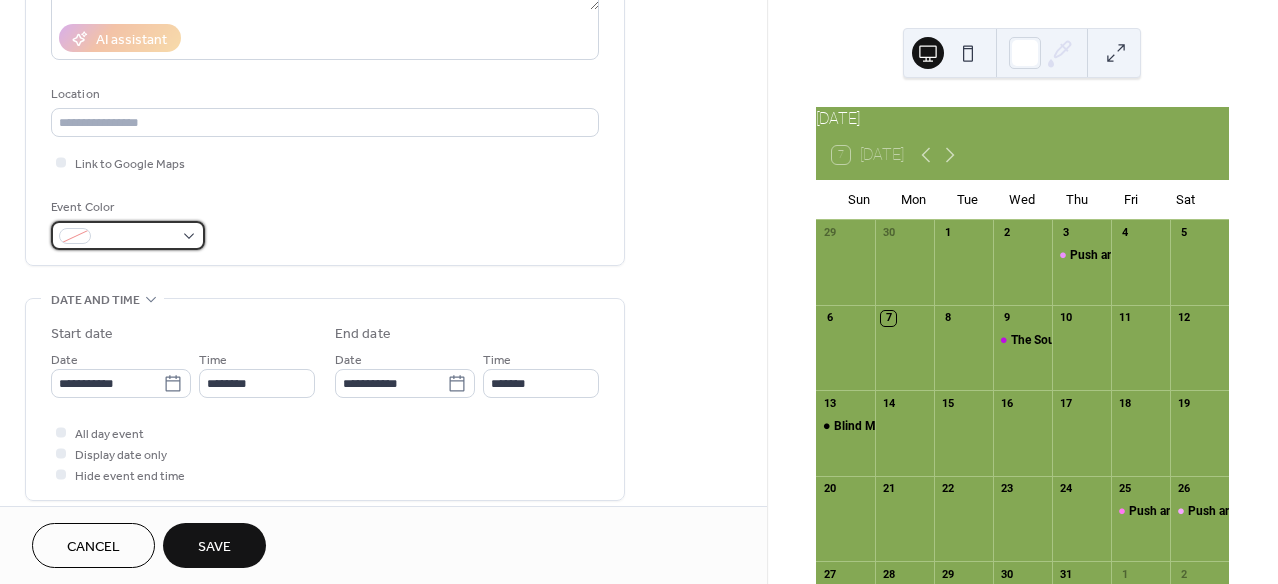 click at bounding box center (136, 237) 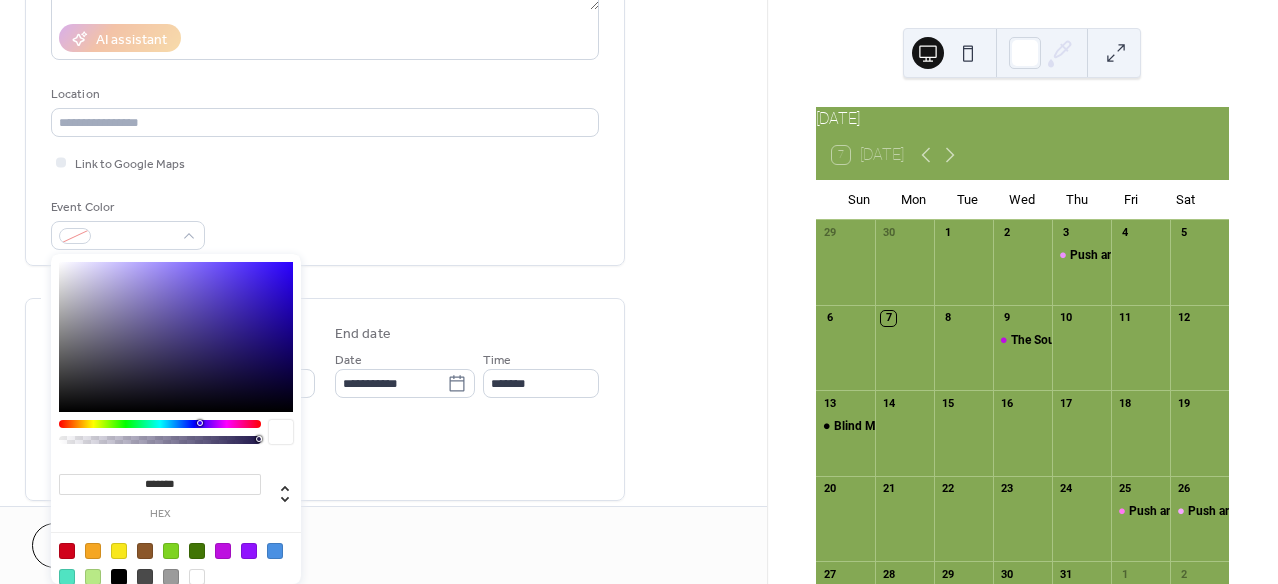 click at bounding box center [223, 551] 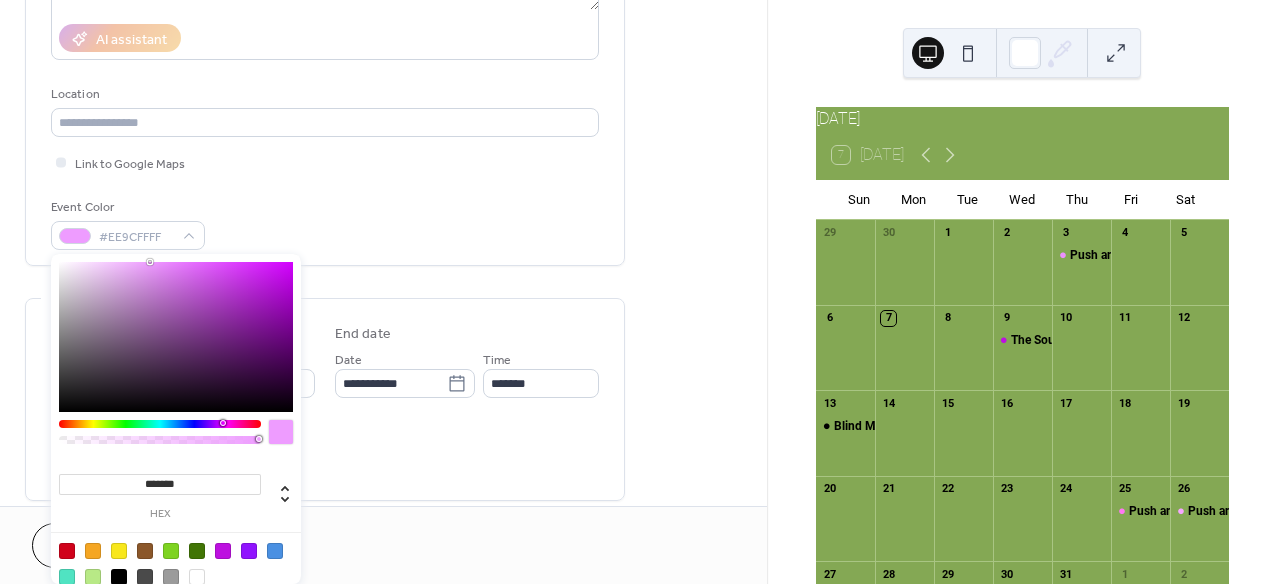 type on "*******" 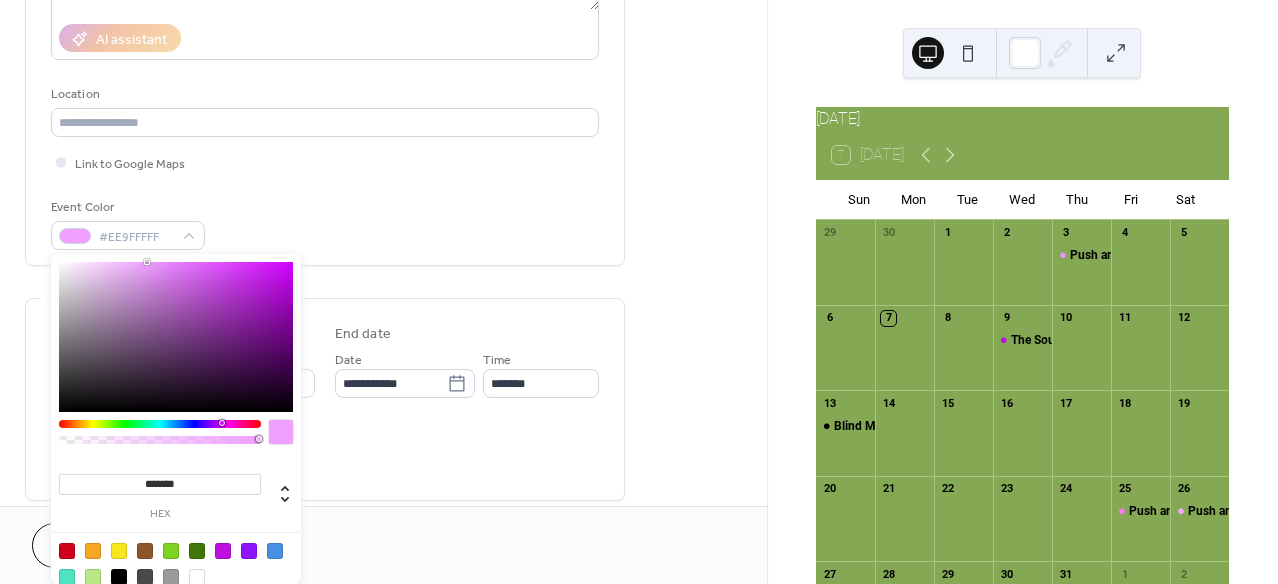 drag, startPoint x: 215, startPoint y: 340, endPoint x: 147, endPoint y: 216, distance: 141.42136 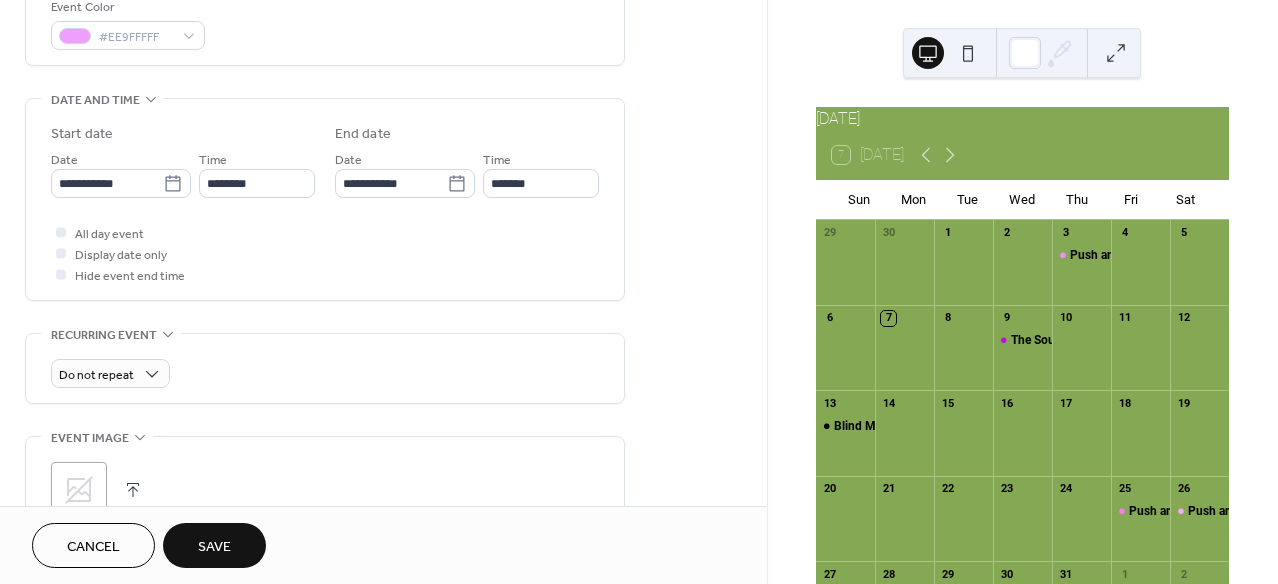 scroll, scrollTop: 979, scrollLeft: 0, axis: vertical 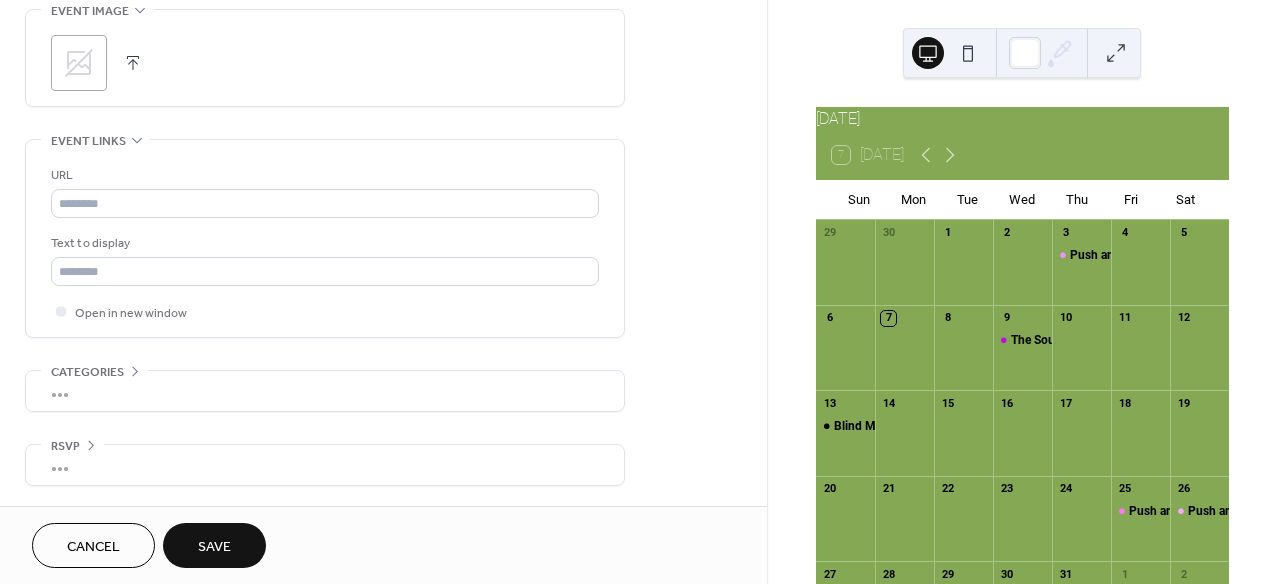 click on "Save" at bounding box center [214, 545] 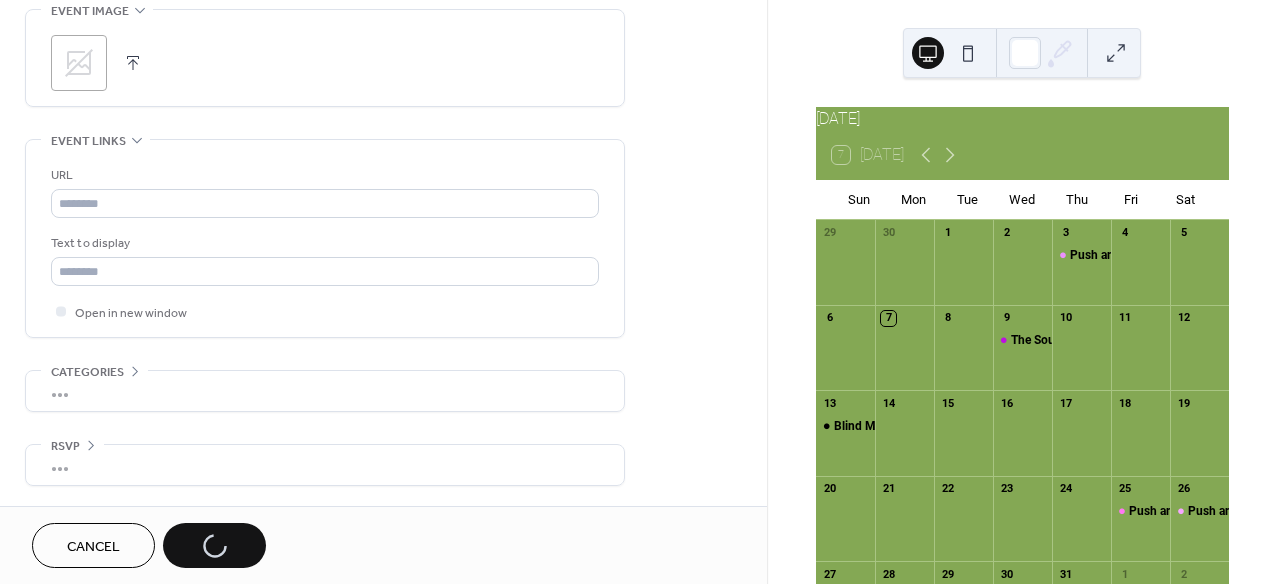 drag, startPoint x: 240, startPoint y: 535, endPoint x: 246, endPoint y: 525, distance: 11.661903 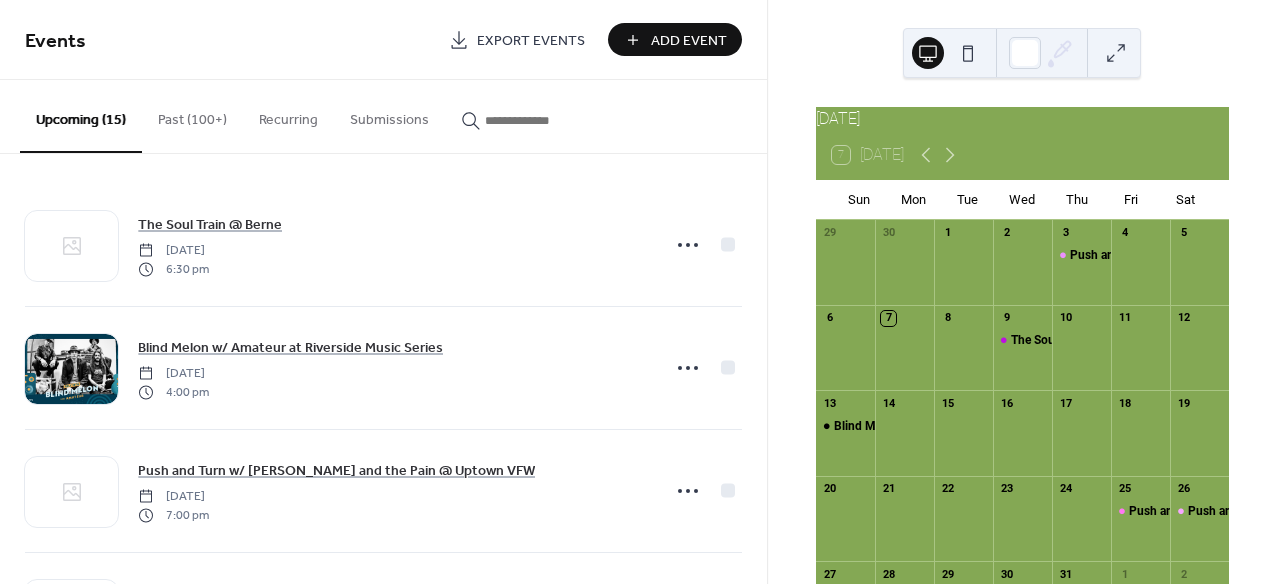 click on "Add Event" at bounding box center (689, 41) 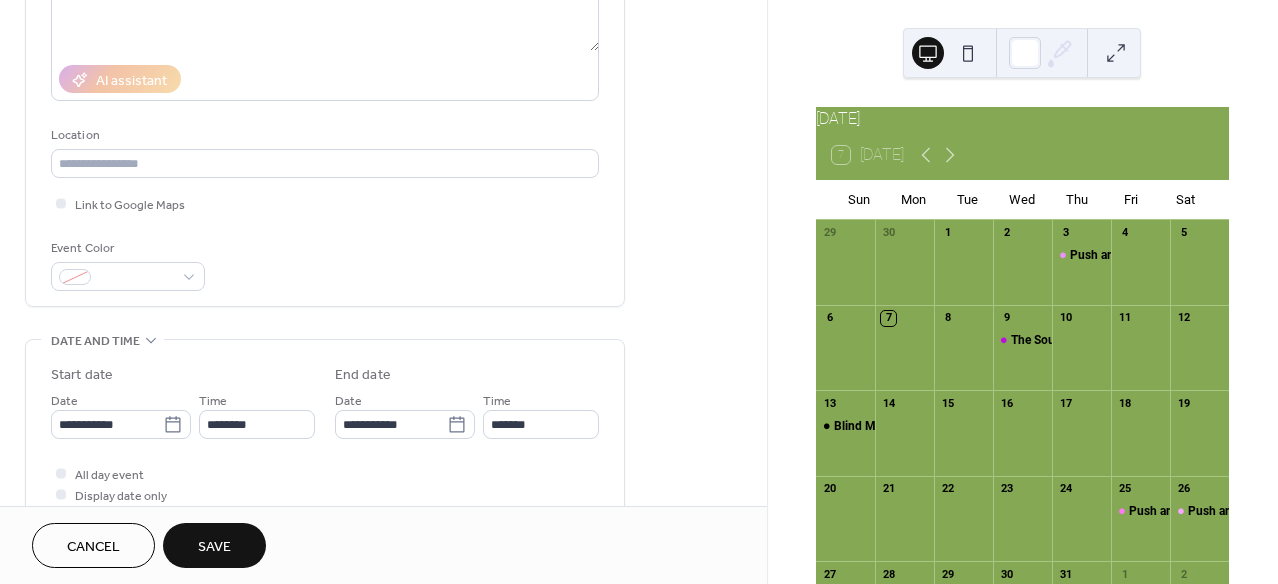 scroll, scrollTop: 278, scrollLeft: 0, axis: vertical 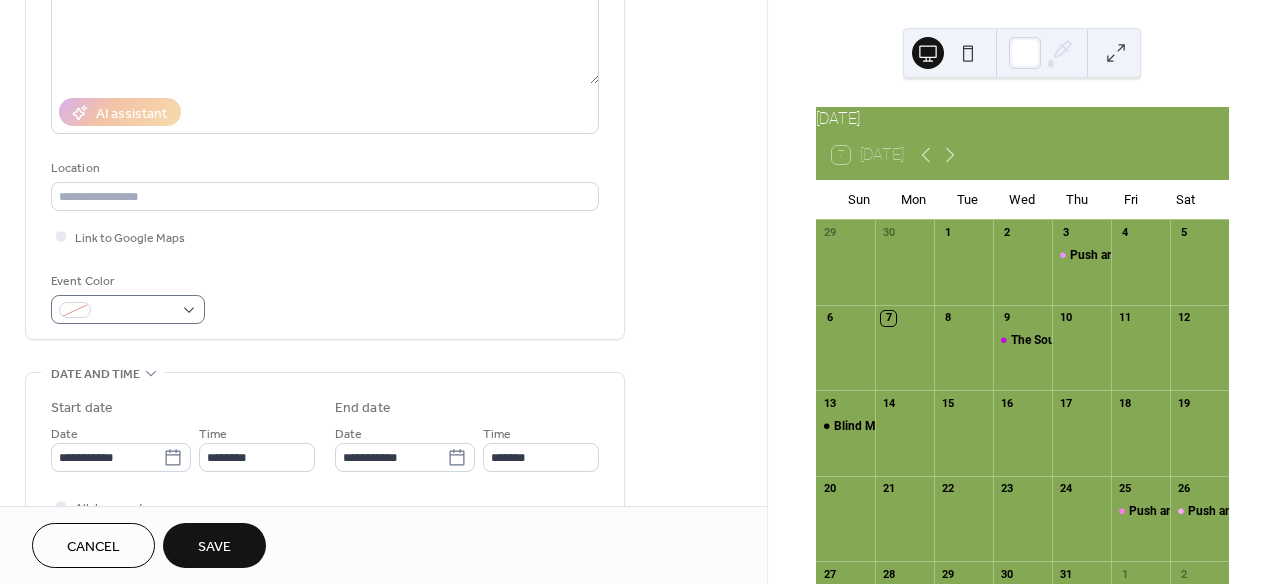 type on "**********" 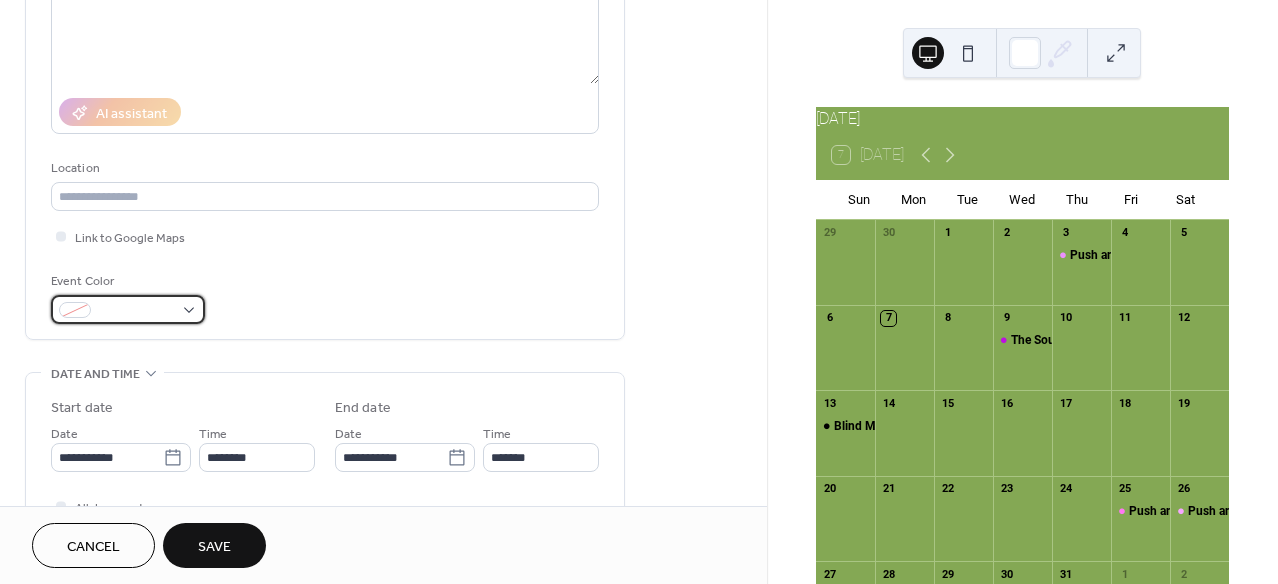 click at bounding box center [136, 311] 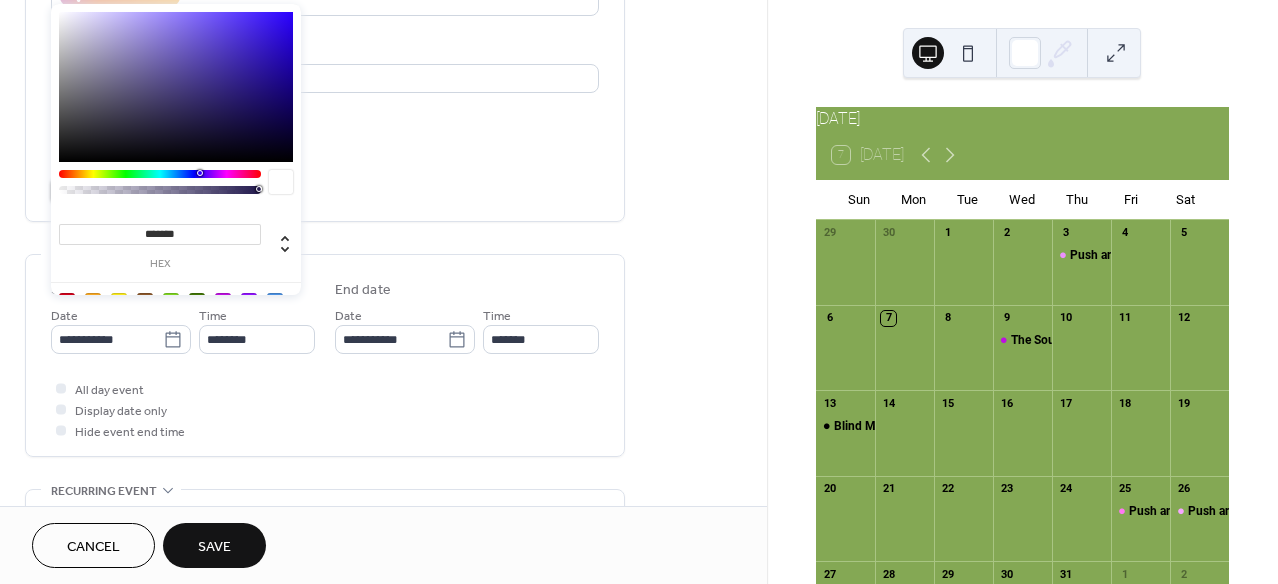 scroll, scrollTop: 398, scrollLeft: 0, axis: vertical 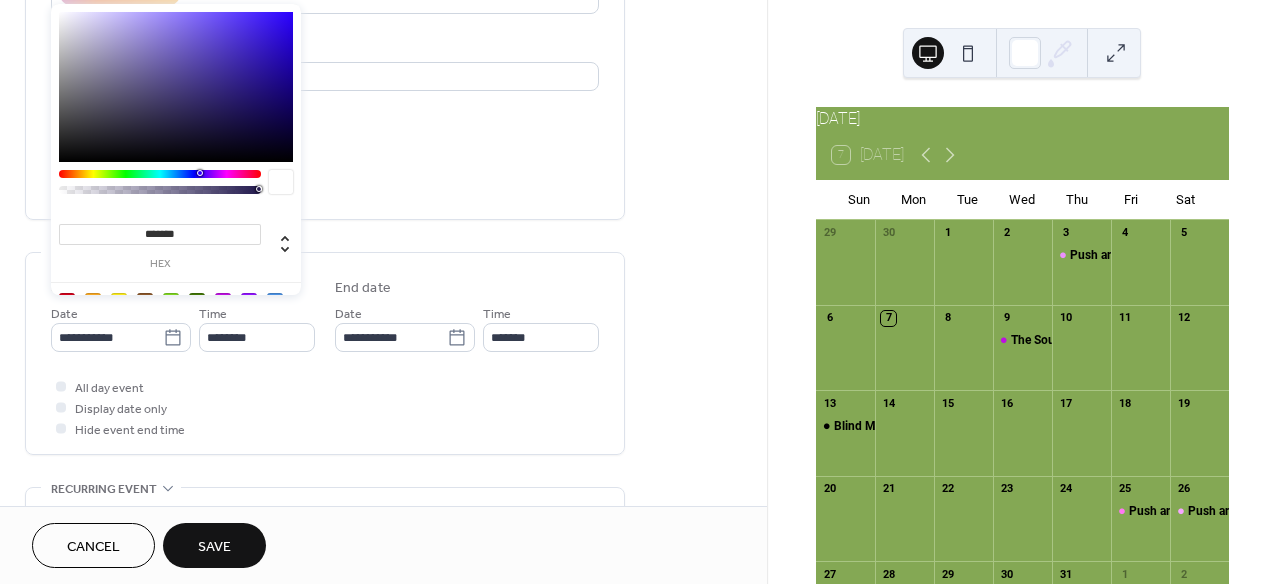 click on "**********" at bounding box center [325, 389] 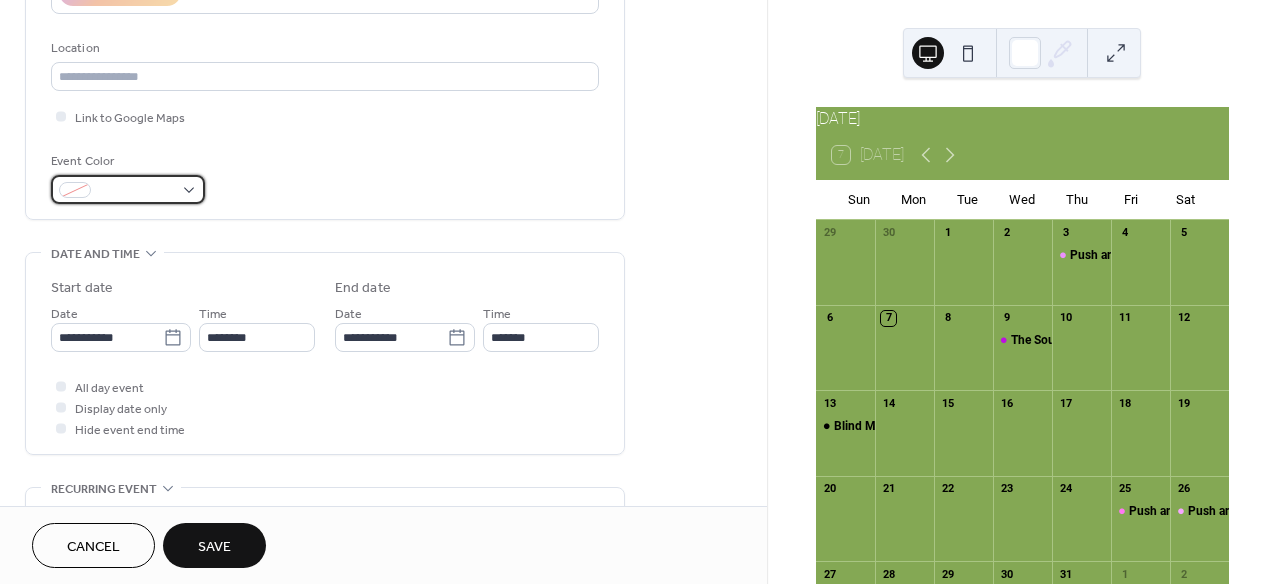 click at bounding box center [136, 191] 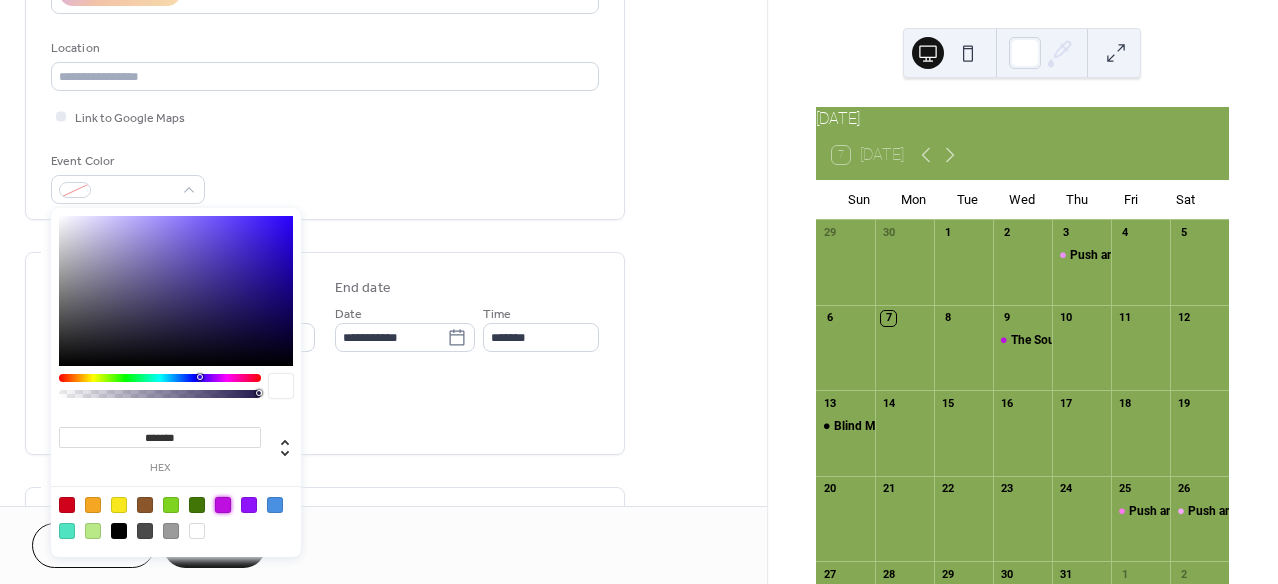 click at bounding box center [223, 505] 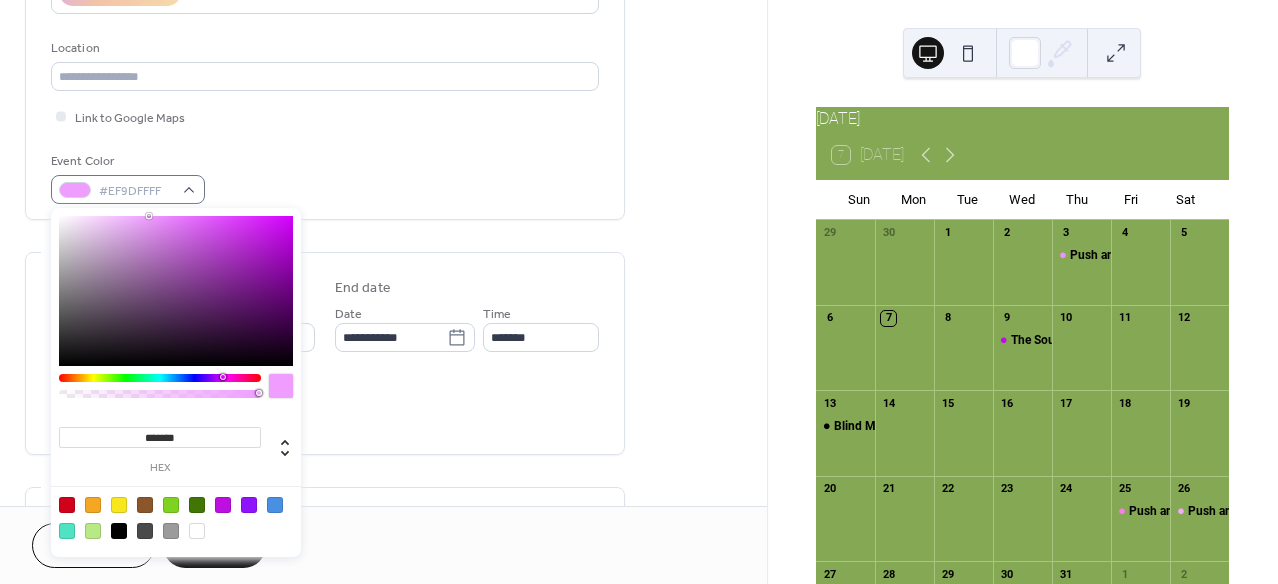 type on "*******" 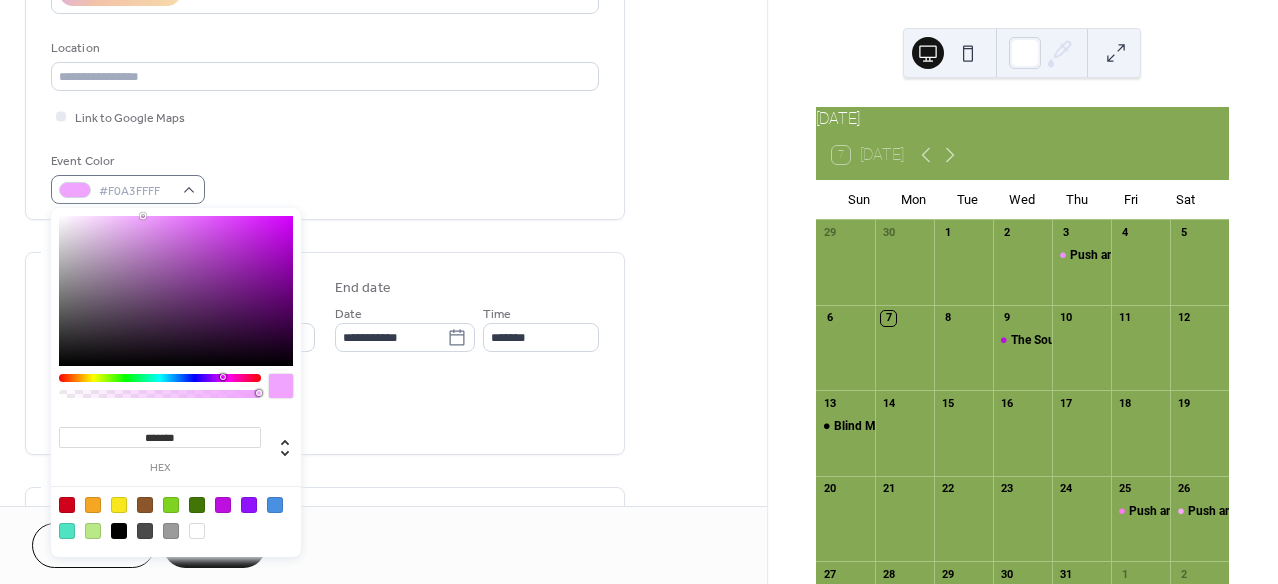 drag, startPoint x: 211, startPoint y: 292, endPoint x: 143, endPoint y: 189, distance: 123.42204 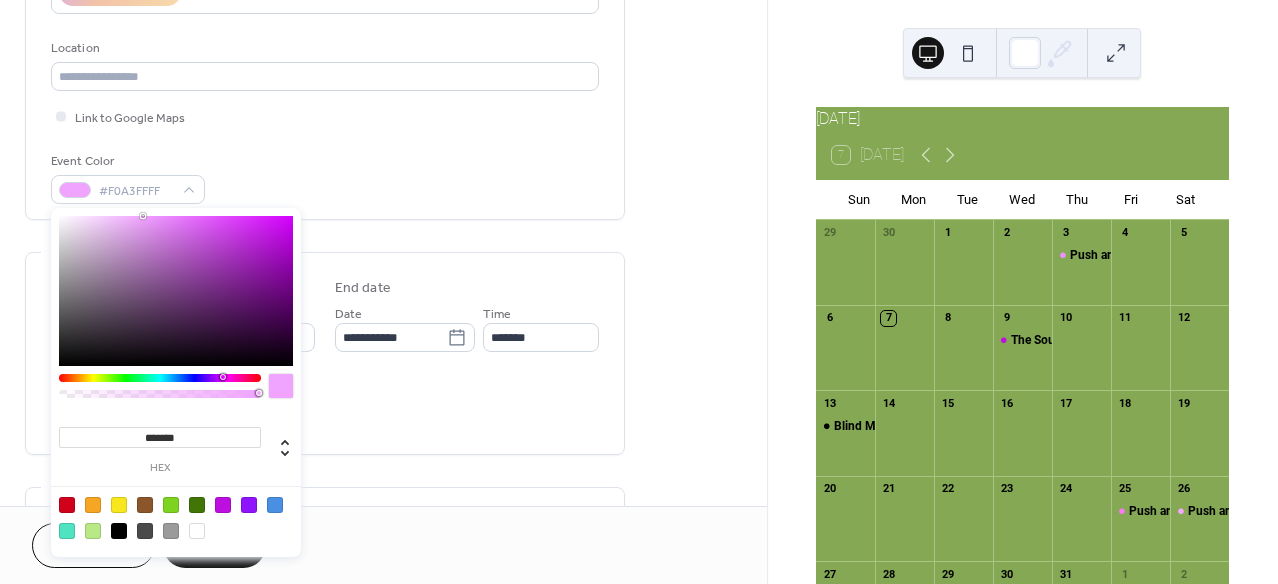 drag, startPoint x: 303, startPoint y: 170, endPoint x: 302, endPoint y: 229, distance: 59.008472 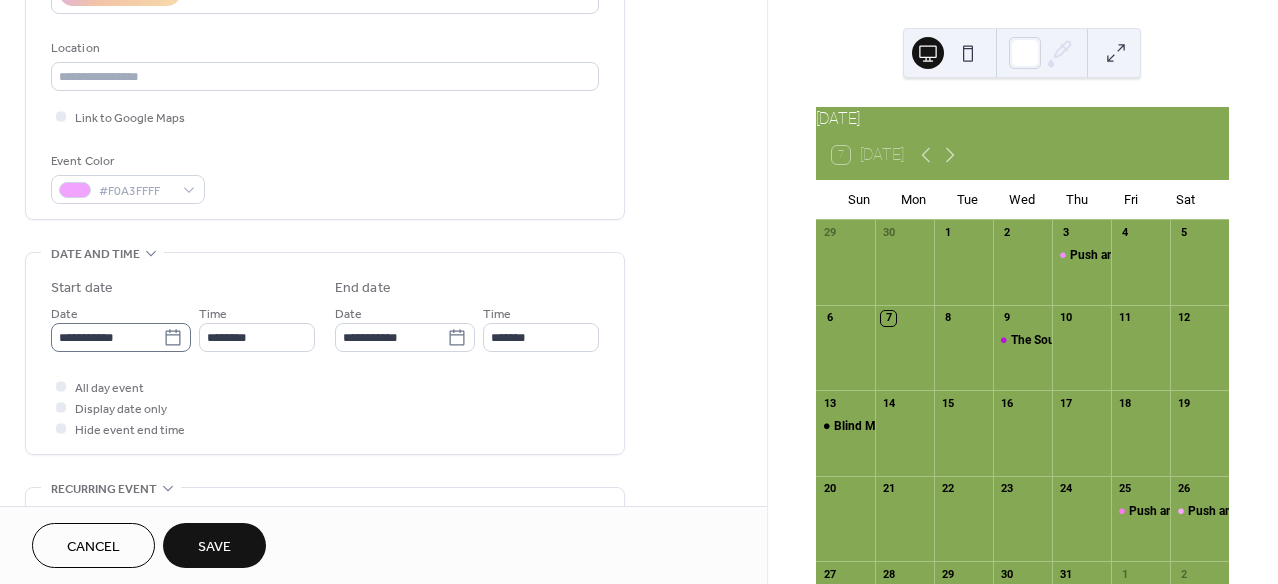 click 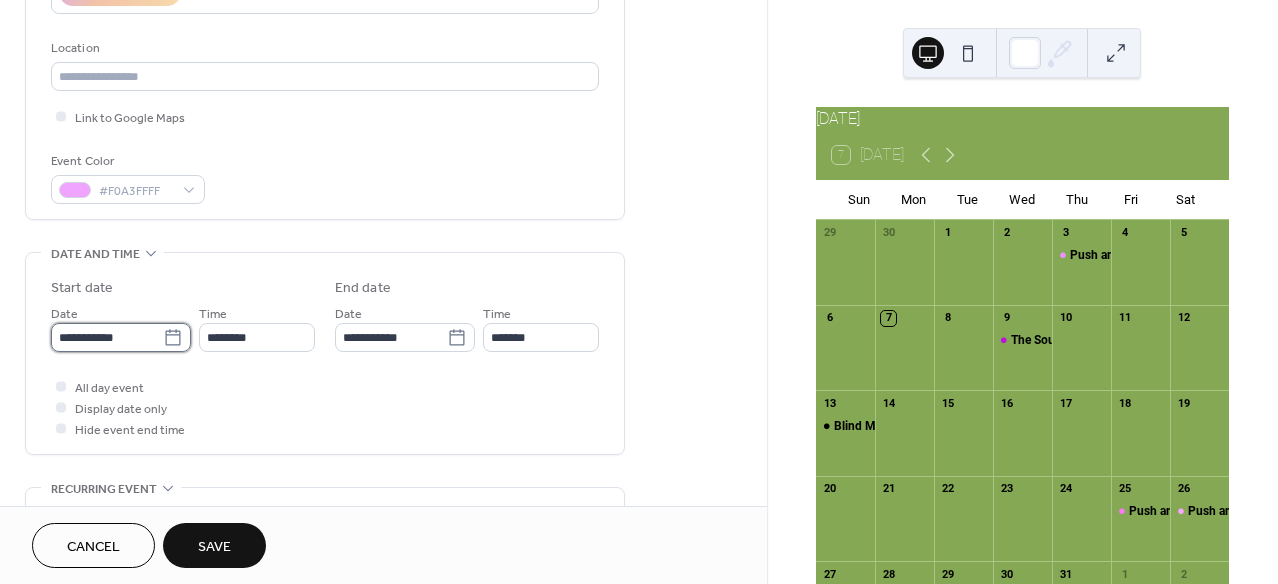 click on "**********" at bounding box center [107, 337] 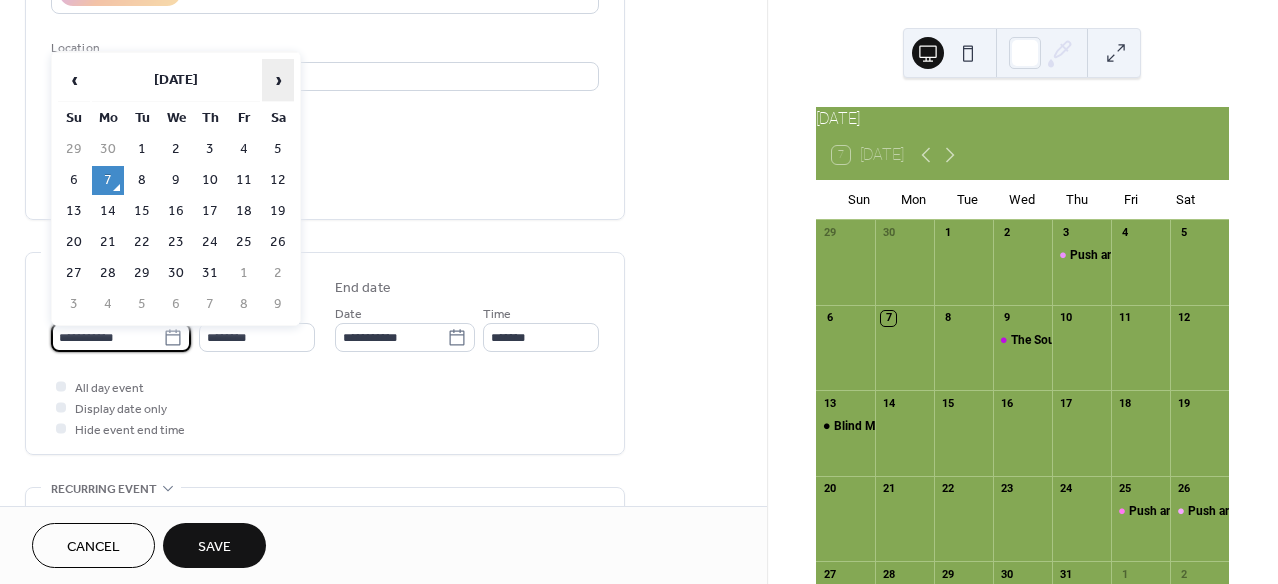 click on "›" at bounding box center [278, 80] 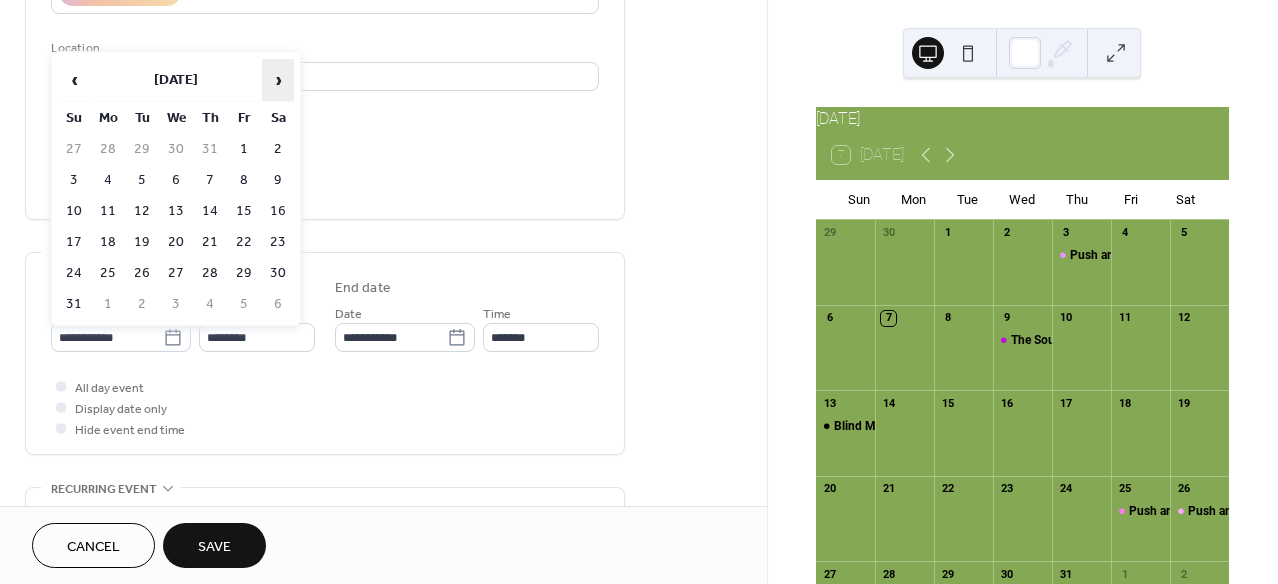click on "›" at bounding box center (278, 80) 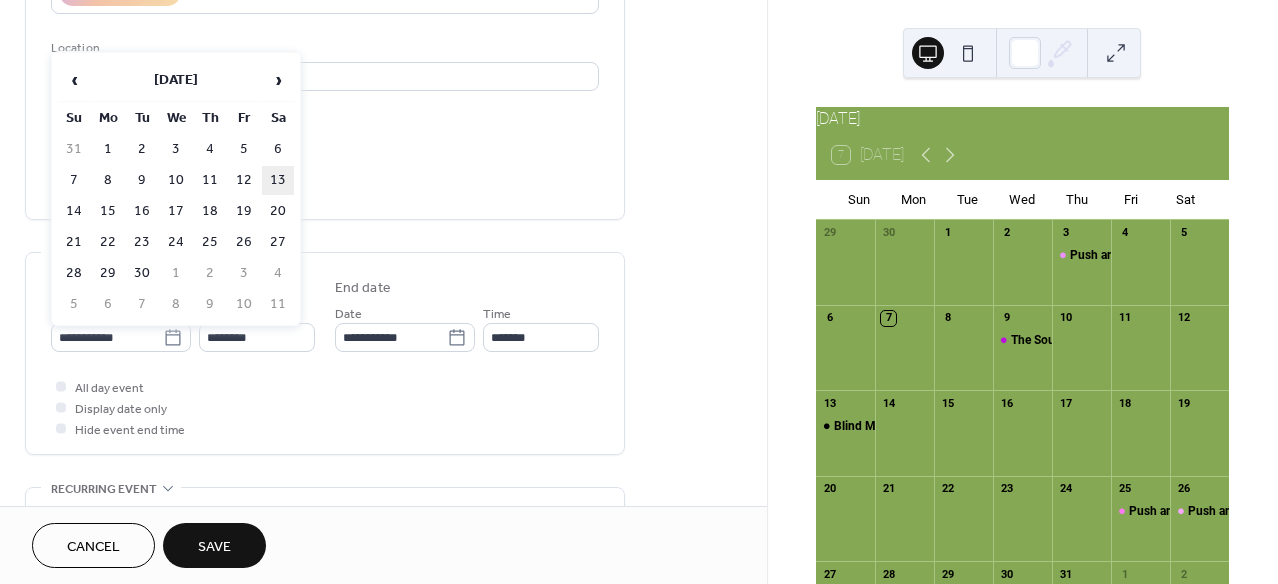 drag, startPoint x: 276, startPoint y: 179, endPoint x: 266, endPoint y: 201, distance: 24.166092 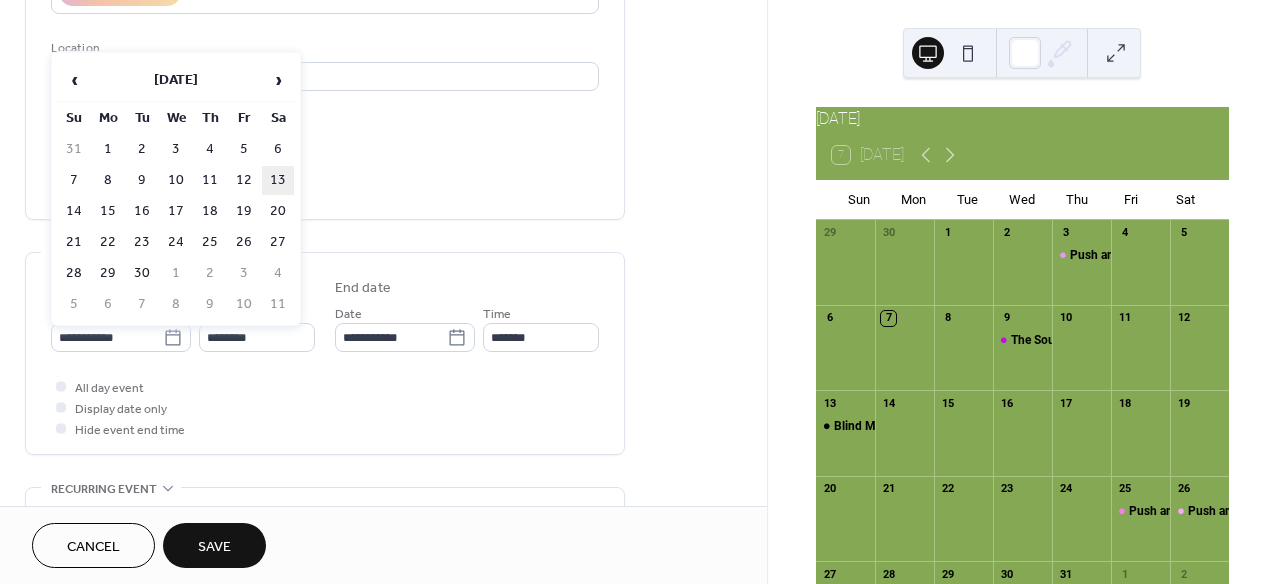 click on "13" at bounding box center [278, 180] 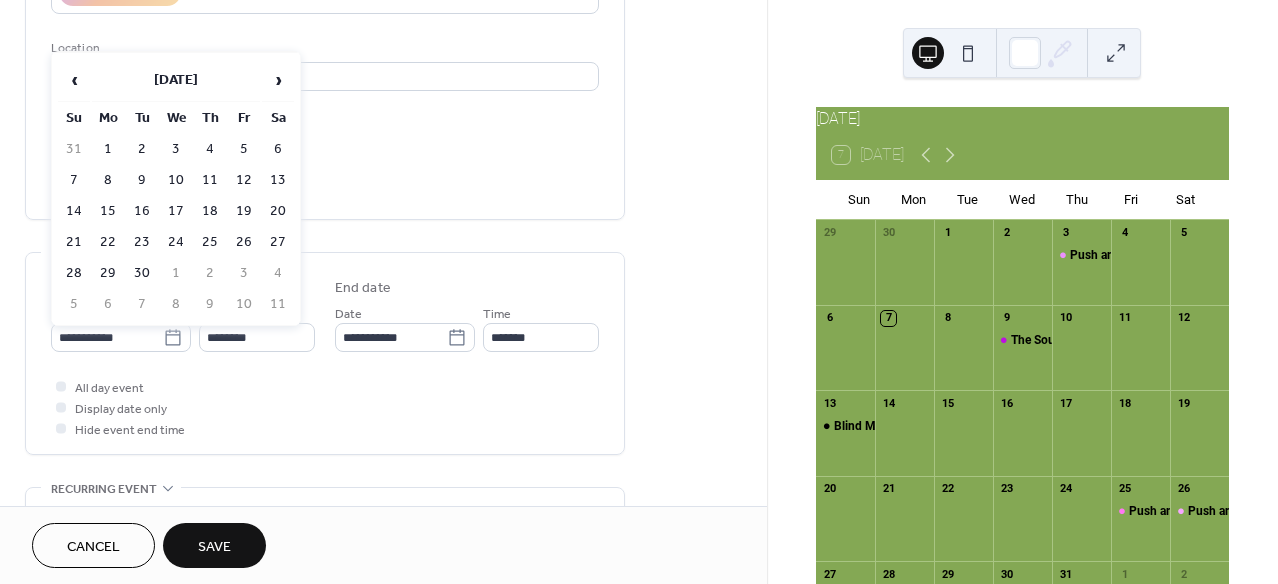 type on "**********" 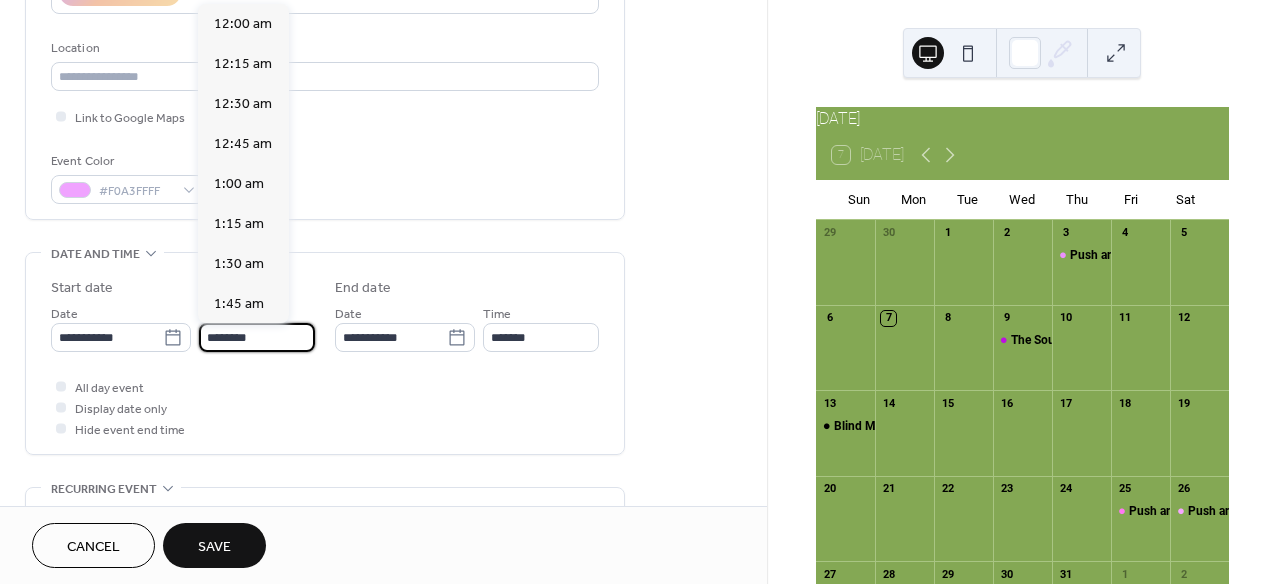 click on "********" at bounding box center [257, 337] 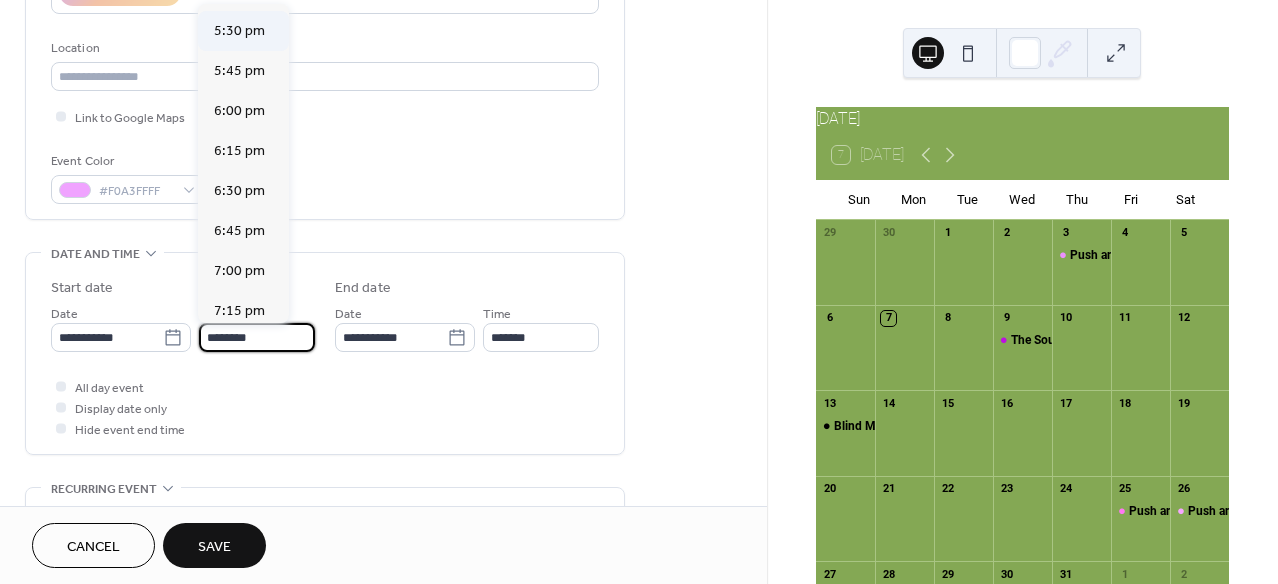 scroll, scrollTop: 2796, scrollLeft: 0, axis: vertical 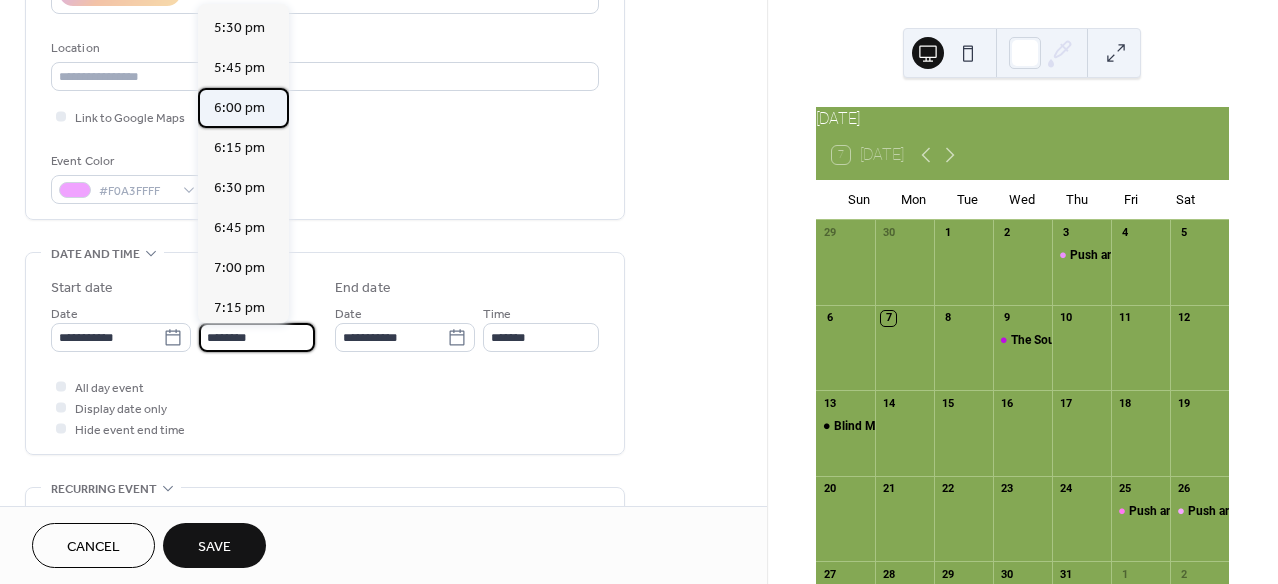 click on "6:00 pm" at bounding box center (239, 108) 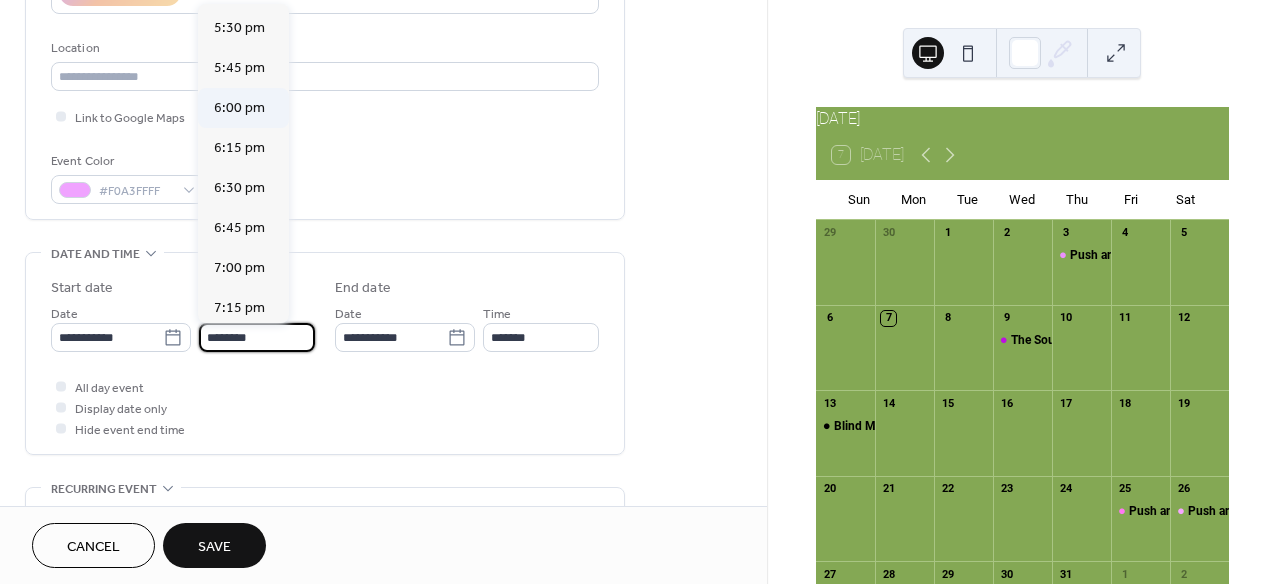 type on "*******" 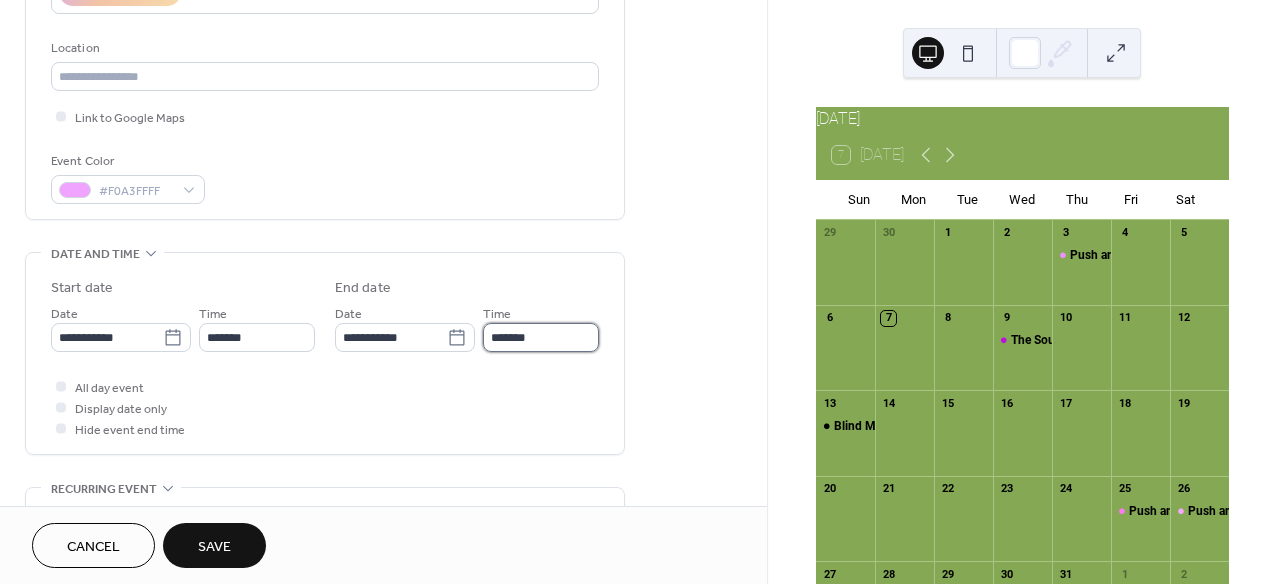 click on "*******" at bounding box center [541, 337] 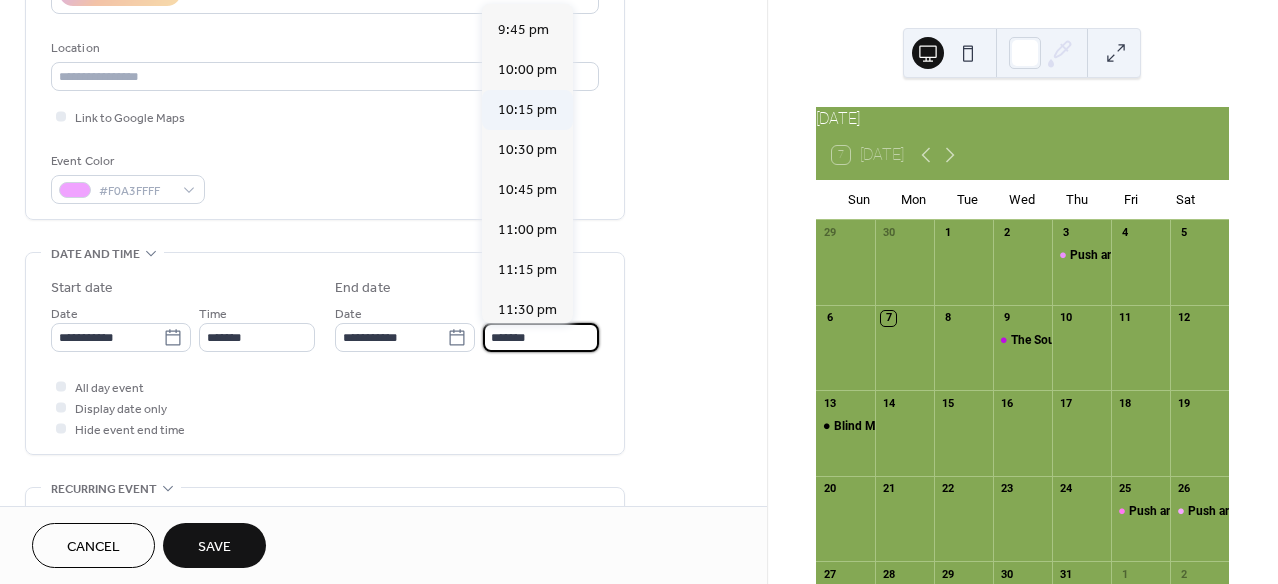 scroll, scrollTop: 558, scrollLeft: 0, axis: vertical 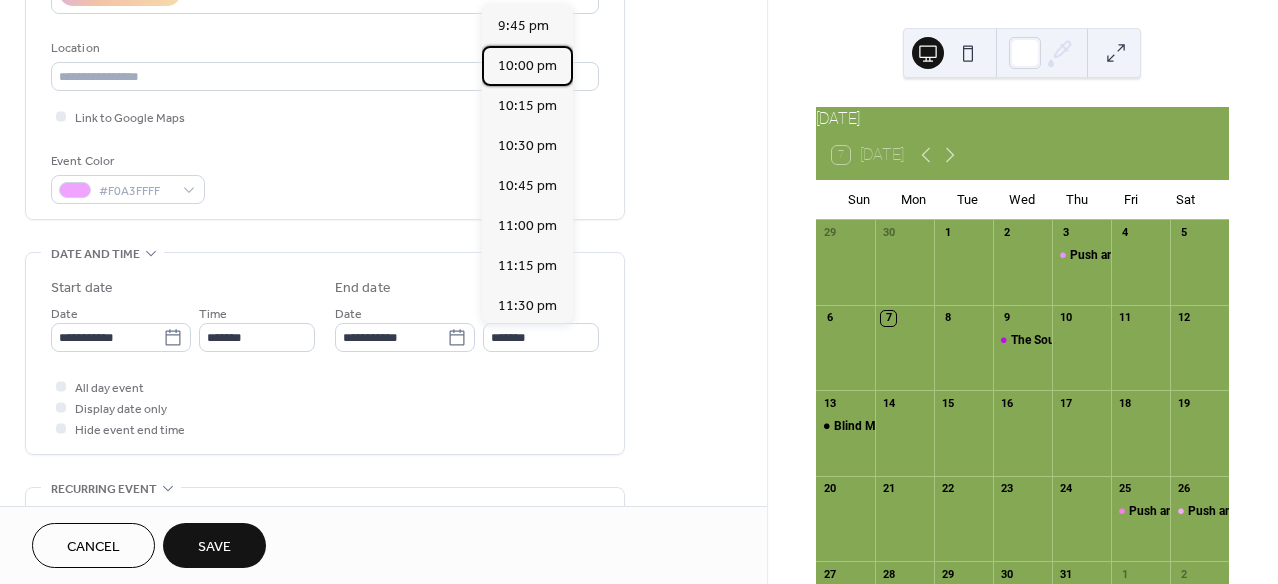drag, startPoint x: 516, startPoint y: 67, endPoint x: 517, endPoint y: 94, distance: 27.018513 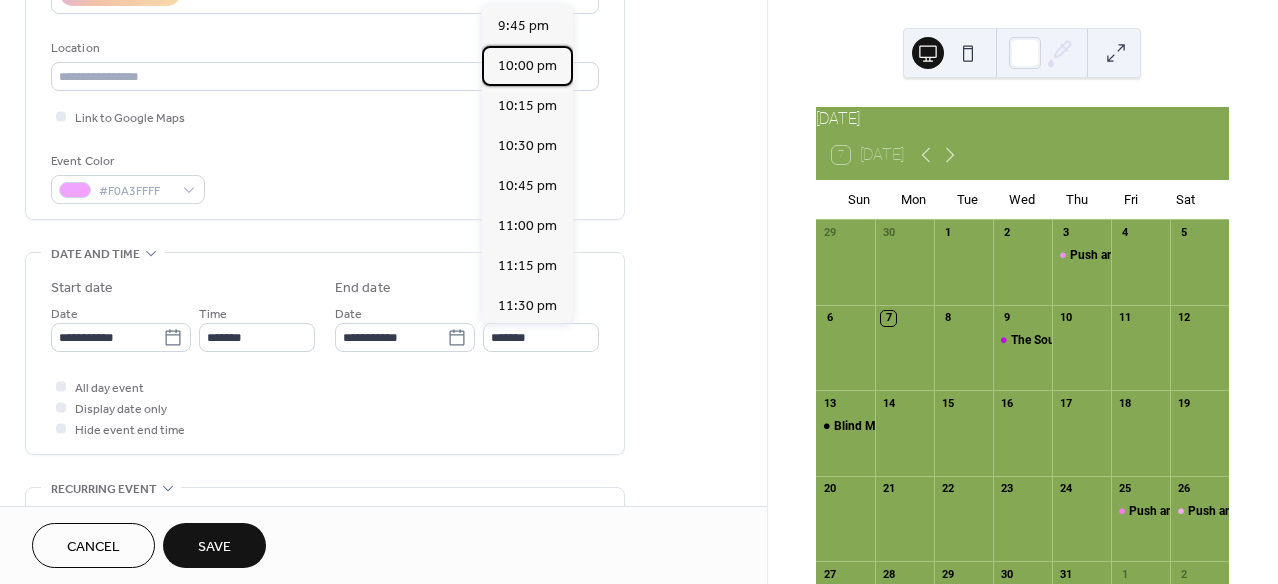click on "10:00 pm" at bounding box center (527, 66) 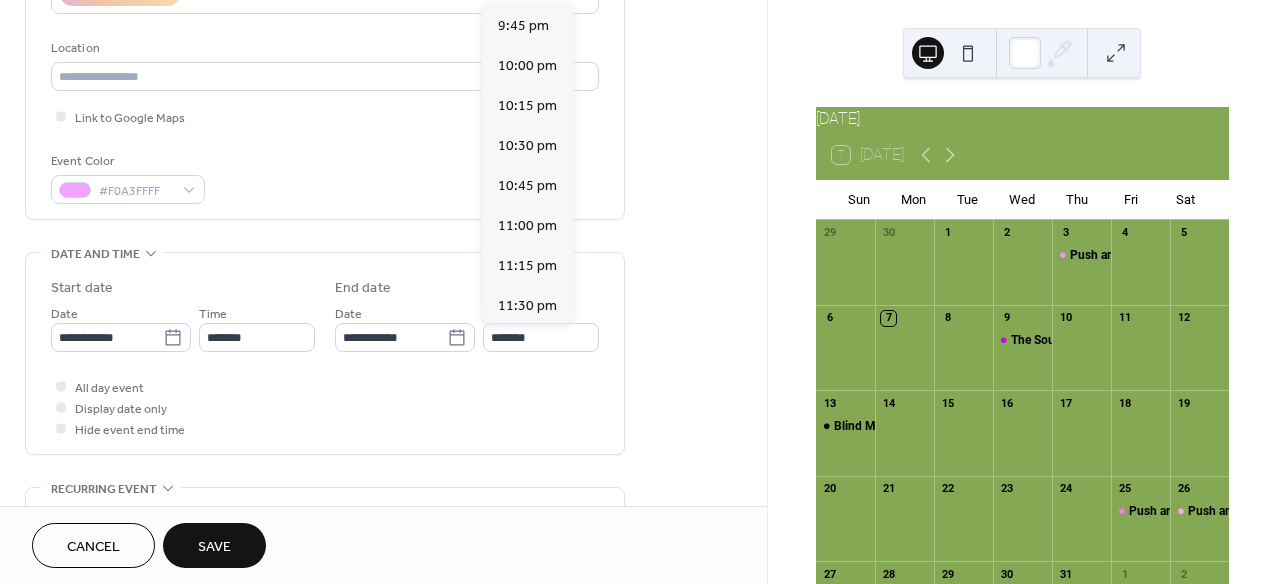 type on "********" 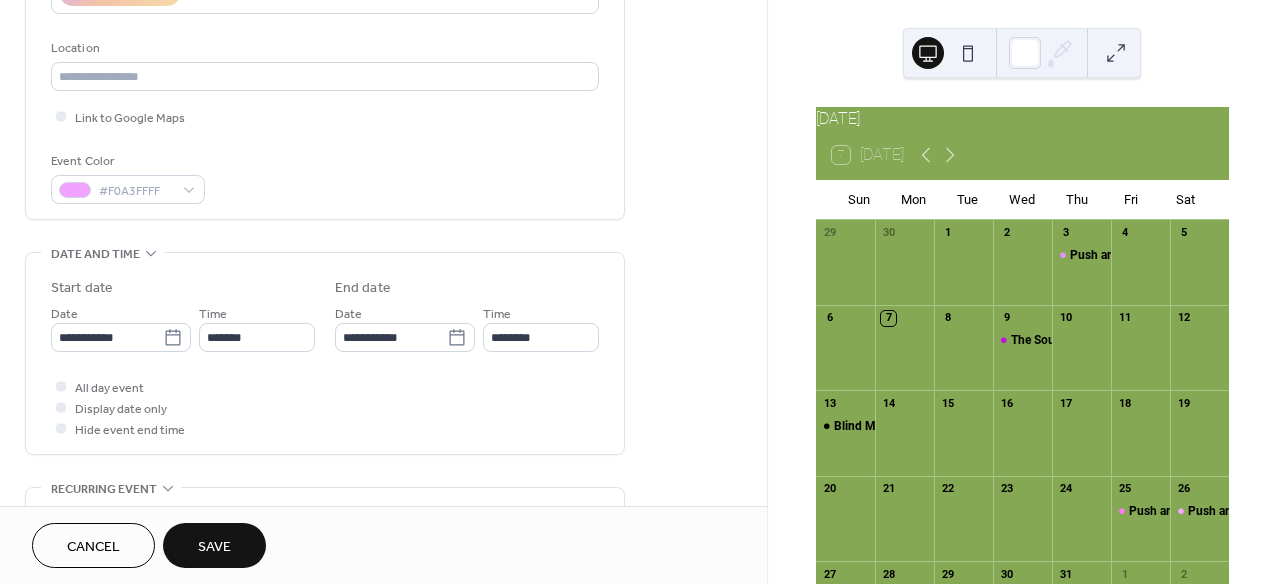 scroll, scrollTop: 568, scrollLeft: 0, axis: vertical 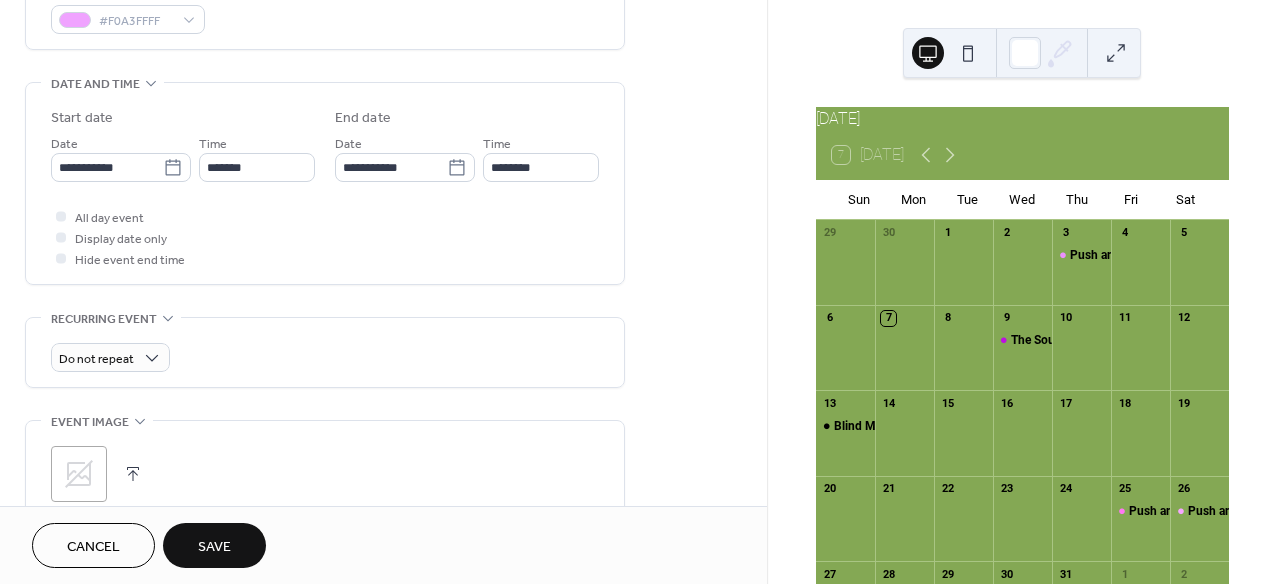 click on "Save" at bounding box center [214, 547] 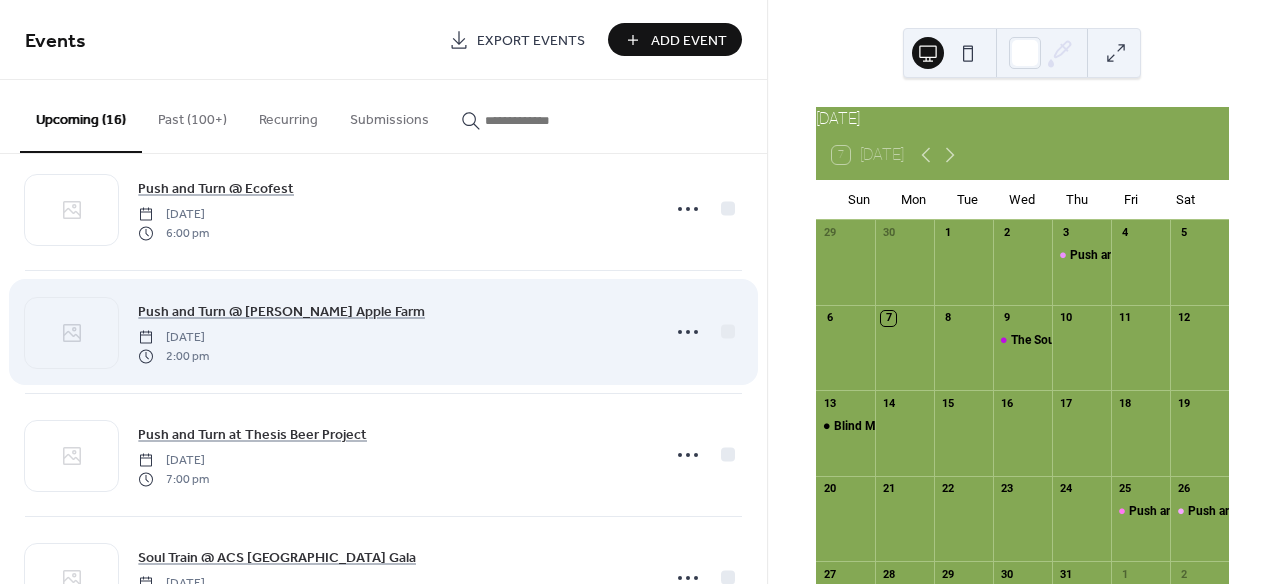 scroll, scrollTop: 1597, scrollLeft: 0, axis: vertical 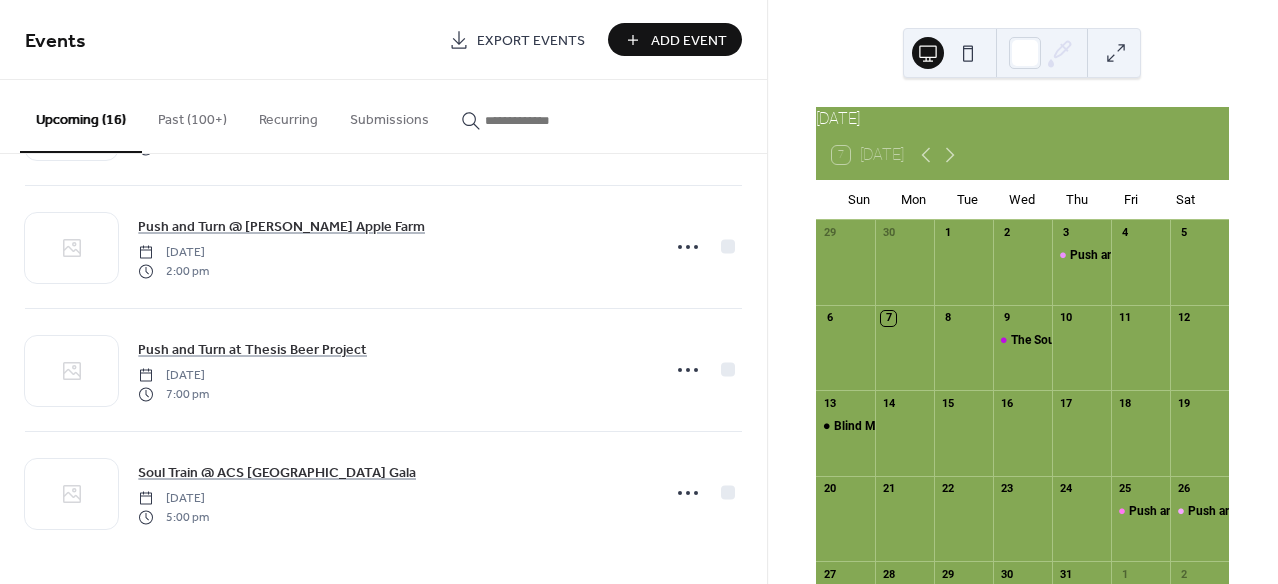 click on "Add Event" at bounding box center (689, 41) 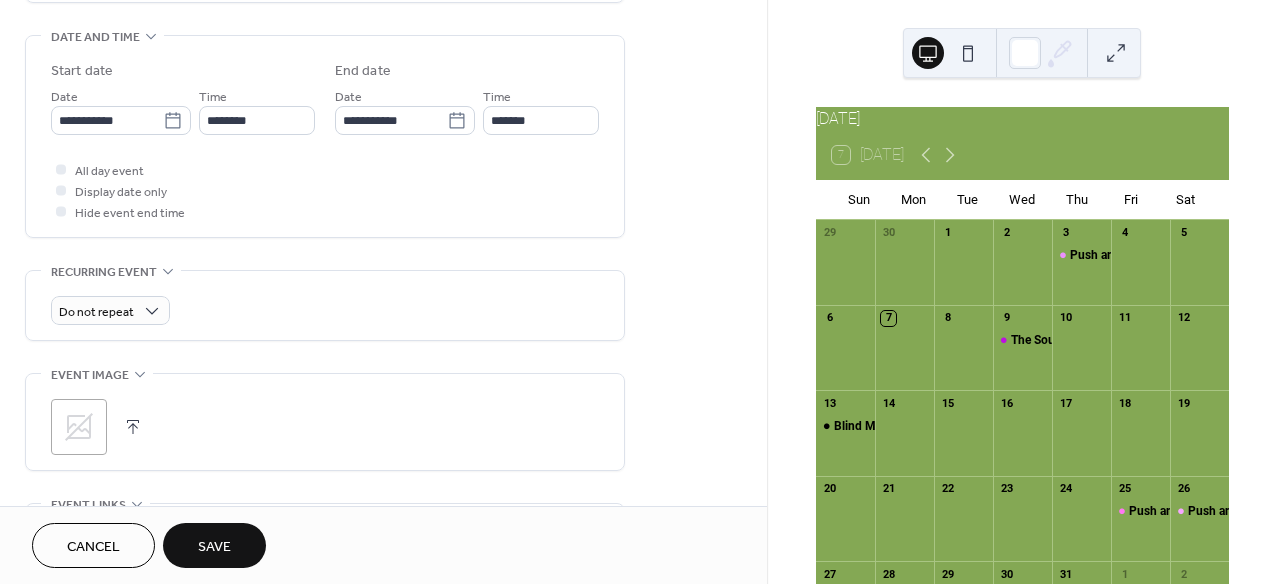 scroll, scrollTop: 483, scrollLeft: 0, axis: vertical 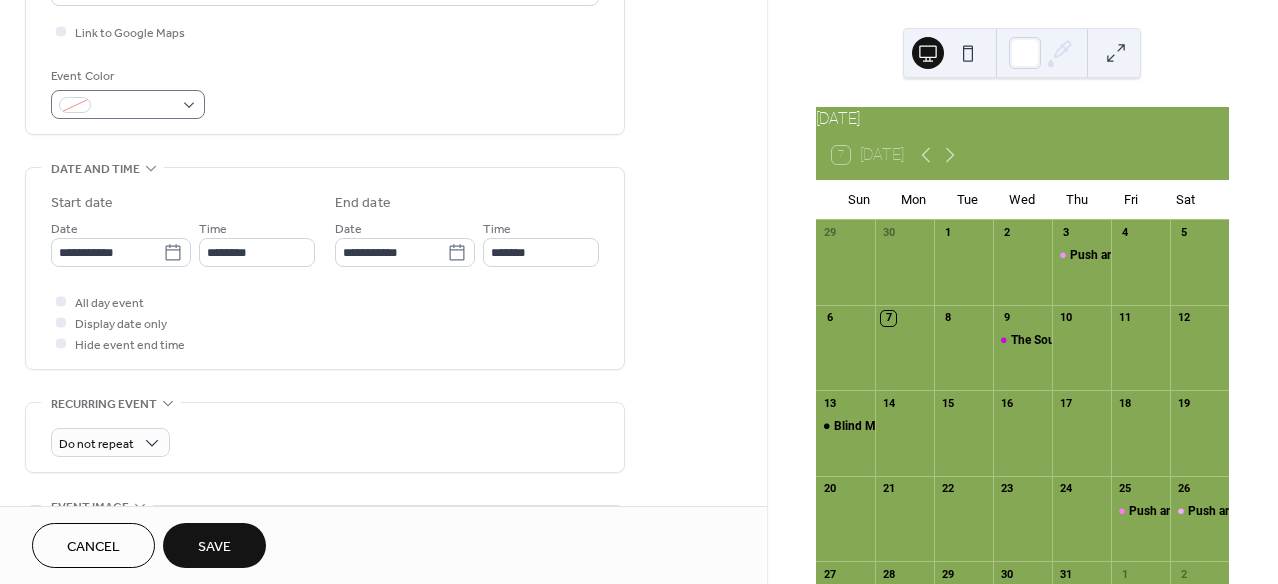 type on "**********" 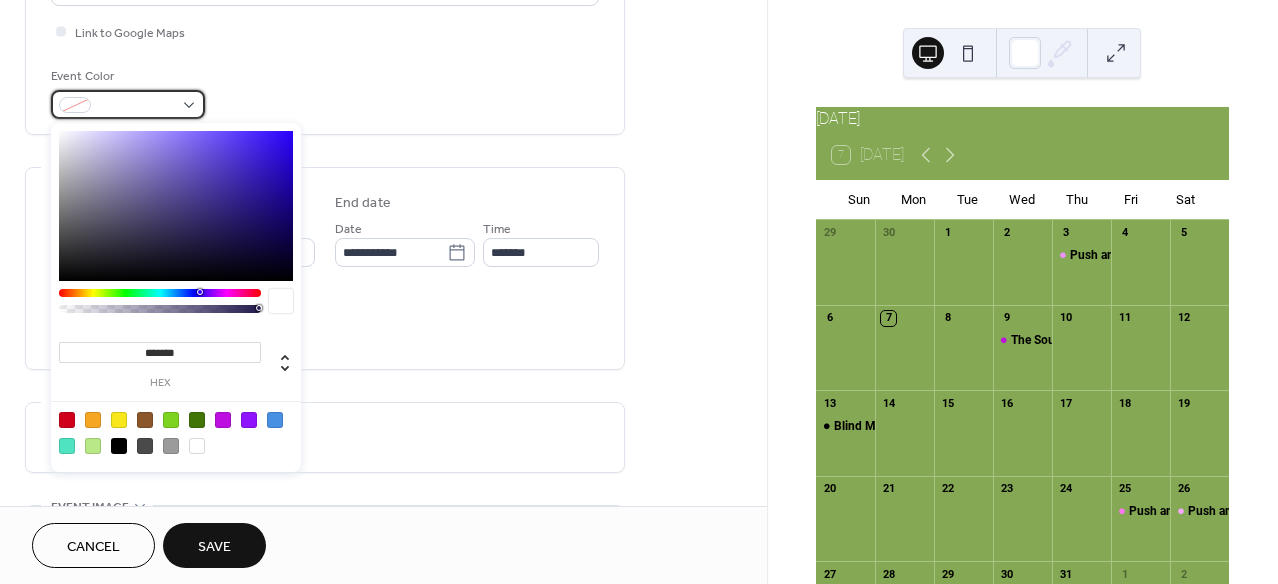 click at bounding box center [136, 106] 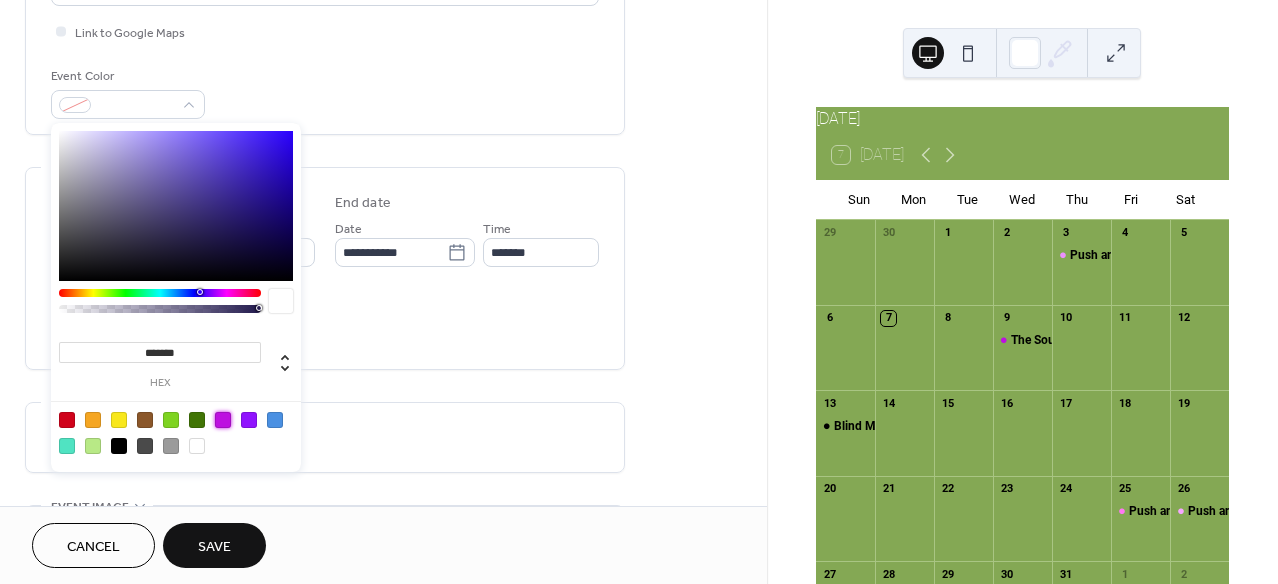 click at bounding box center (223, 420) 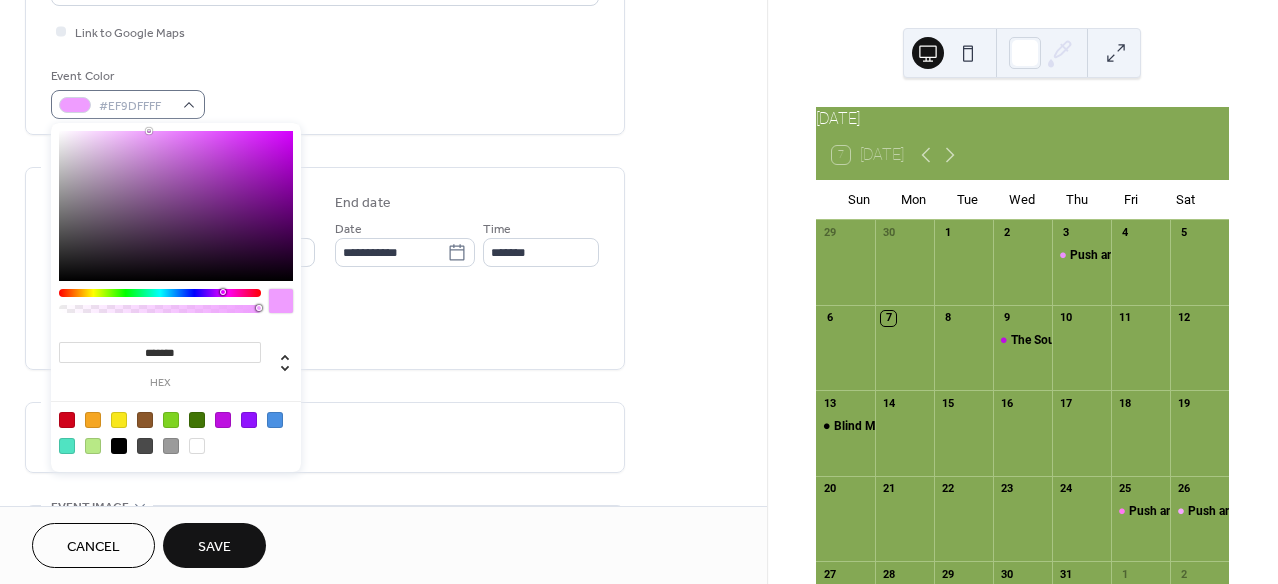 type on "*******" 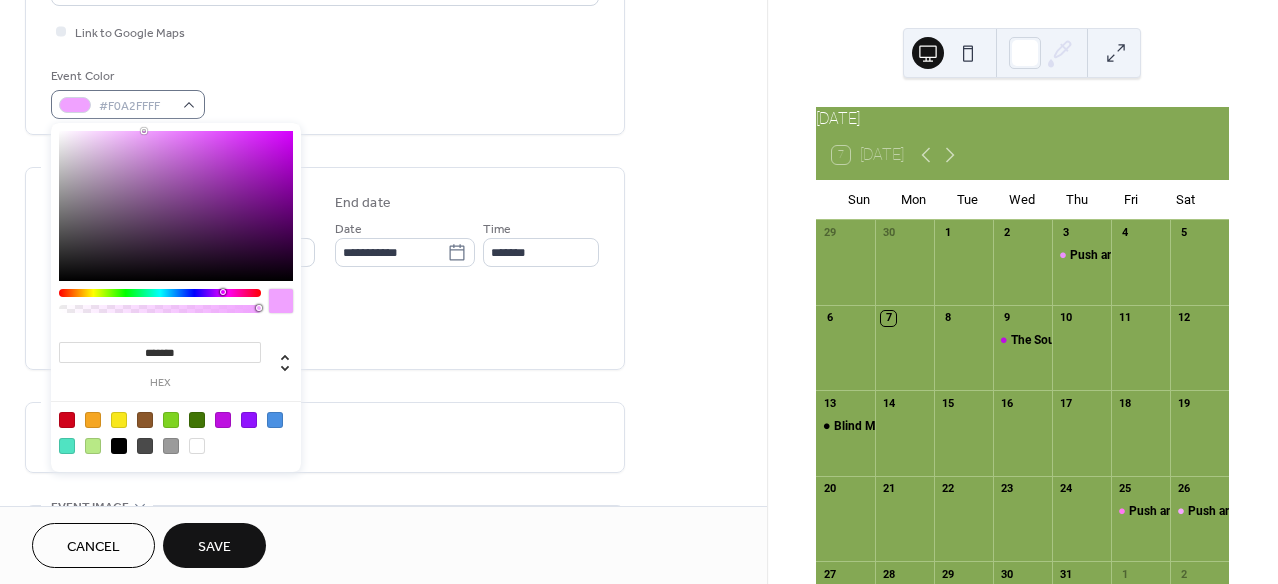 drag, startPoint x: 197, startPoint y: 239, endPoint x: 144, endPoint y: 100, distance: 148.76155 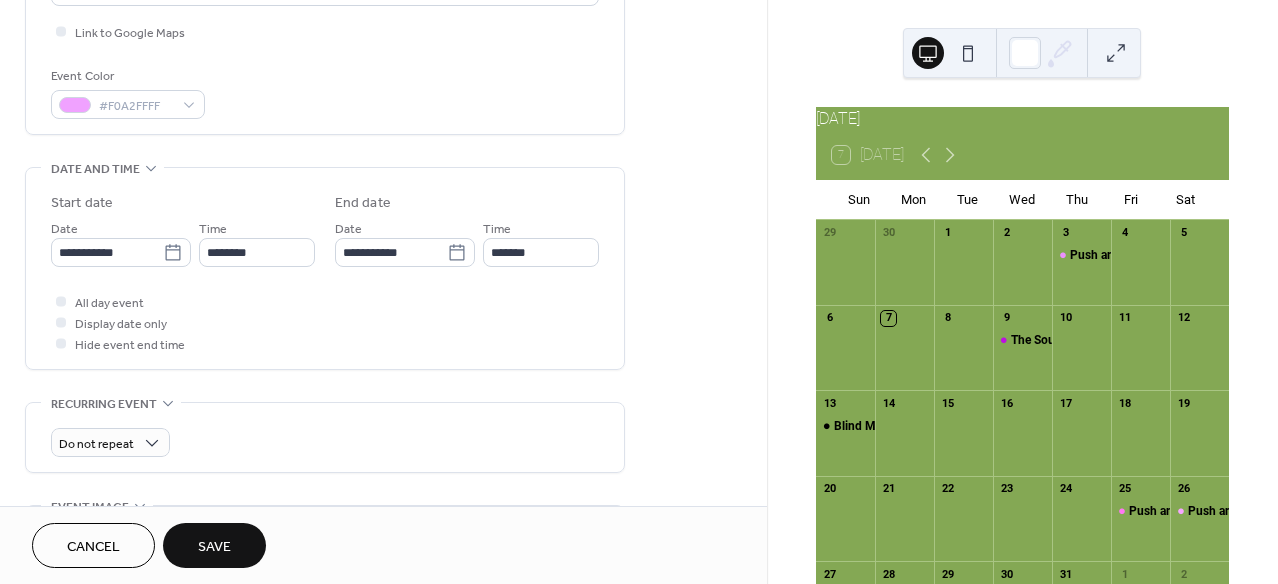 click on "Event Color #F0A2FFFF" at bounding box center (325, 92) 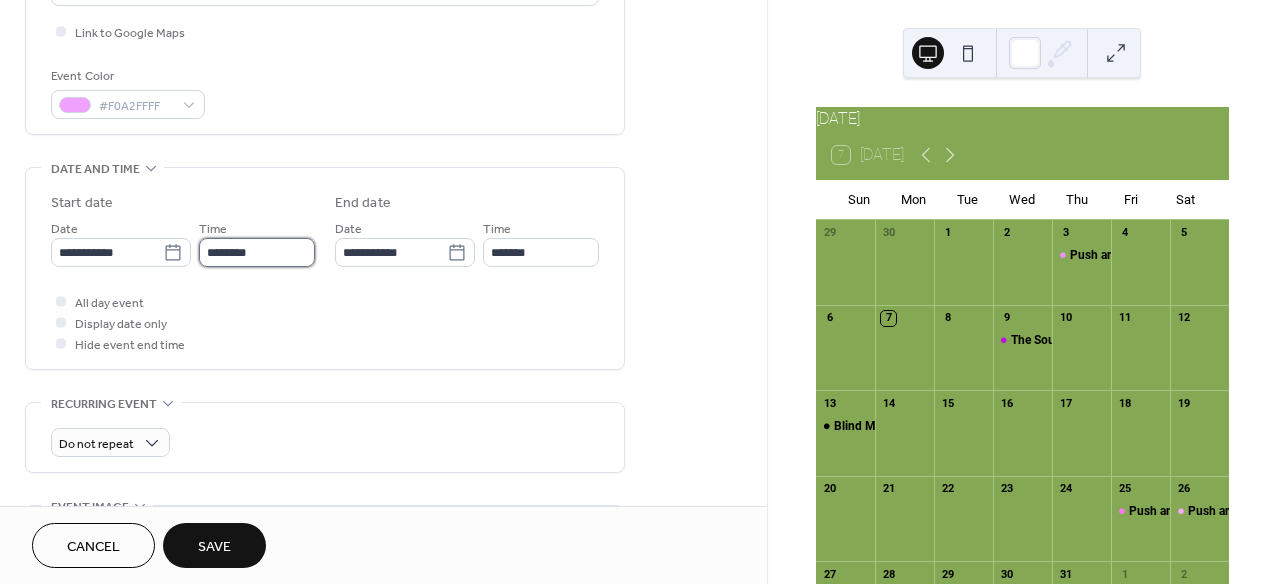click on "********" at bounding box center [257, 252] 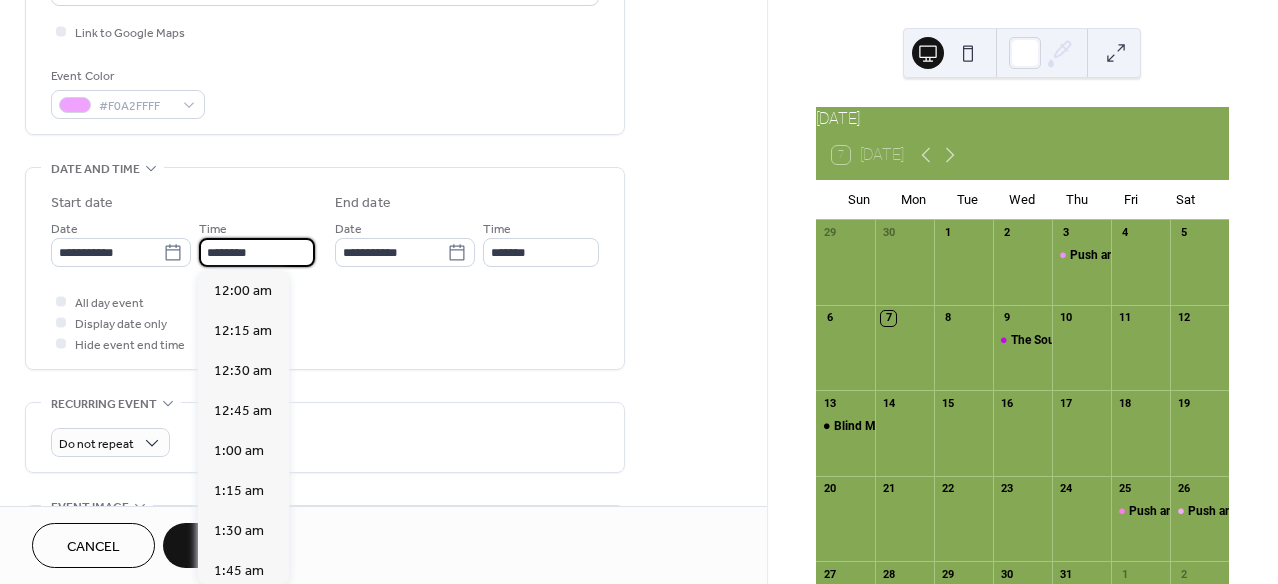 scroll, scrollTop: 1944, scrollLeft: 0, axis: vertical 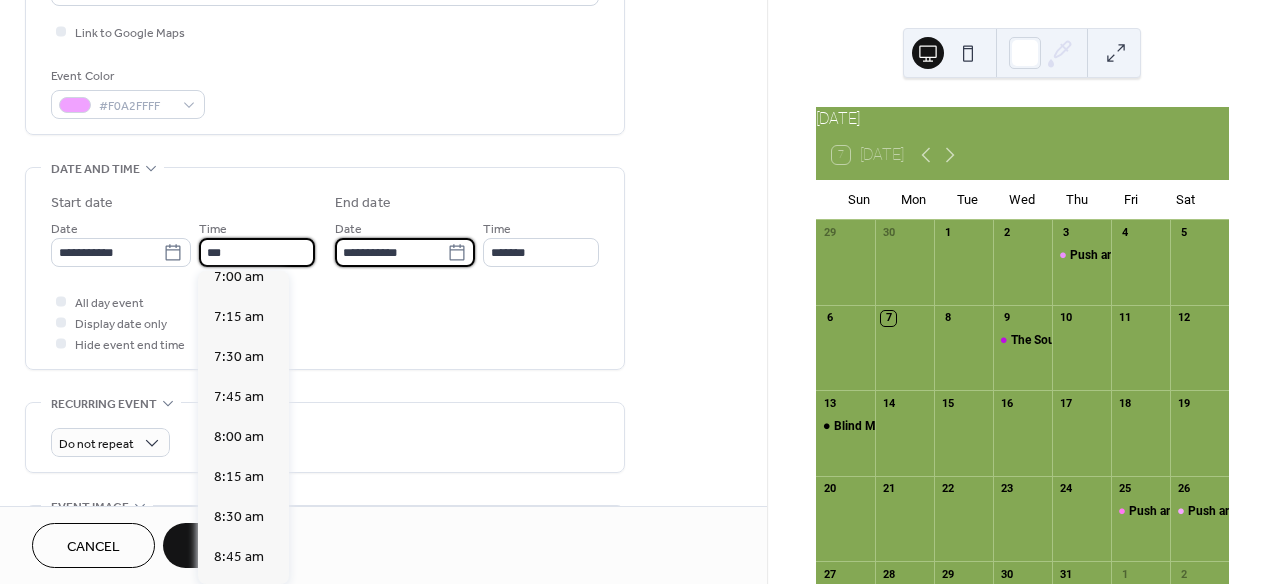 type on "*******" 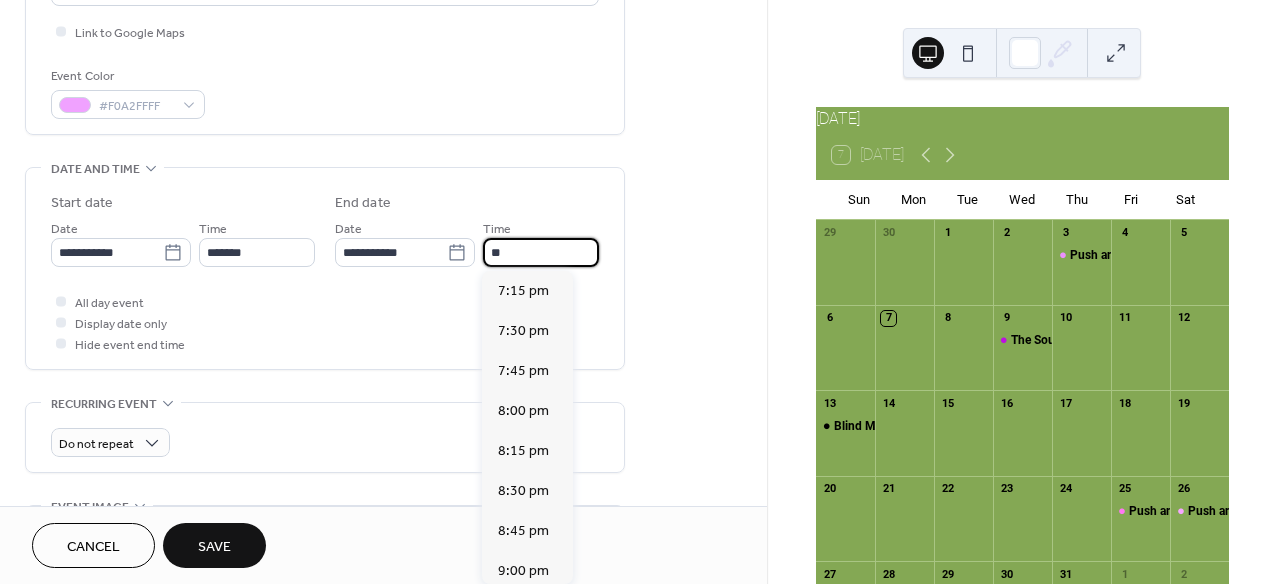 scroll, scrollTop: 445, scrollLeft: 0, axis: vertical 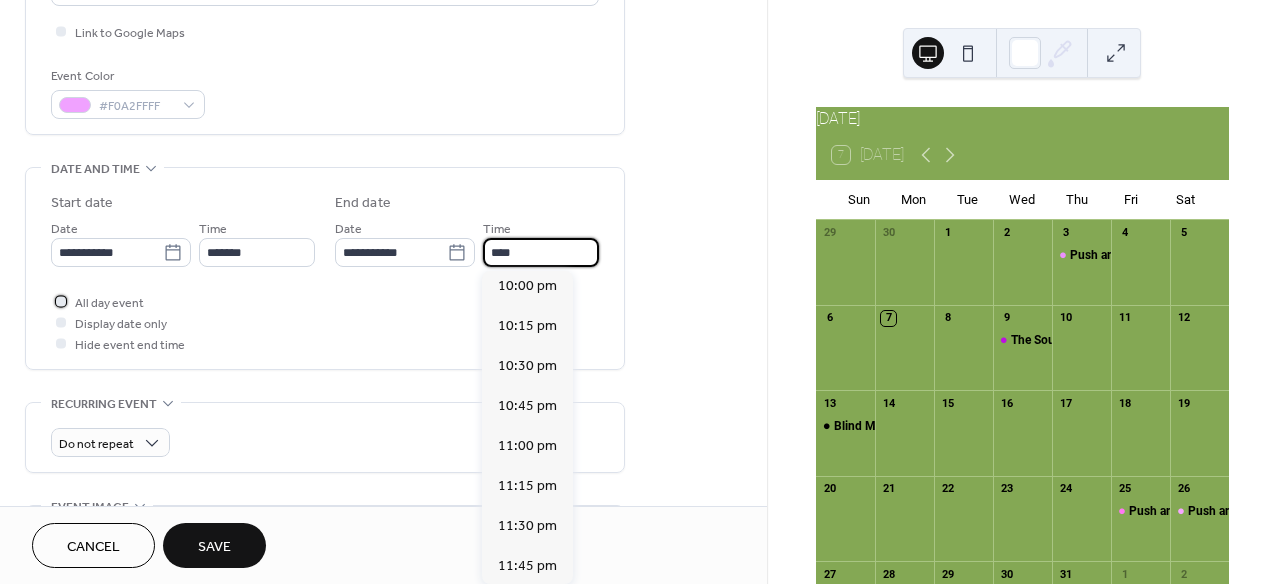 type on "********" 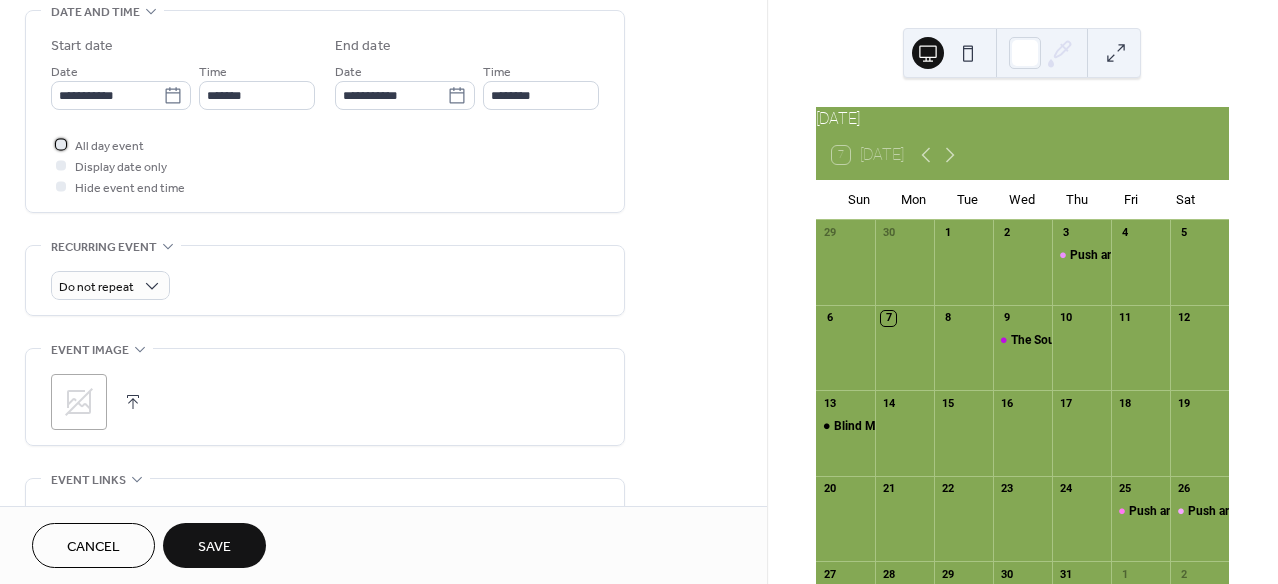 scroll, scrollTop: 883, scrollLeft: 0, axis: vertical 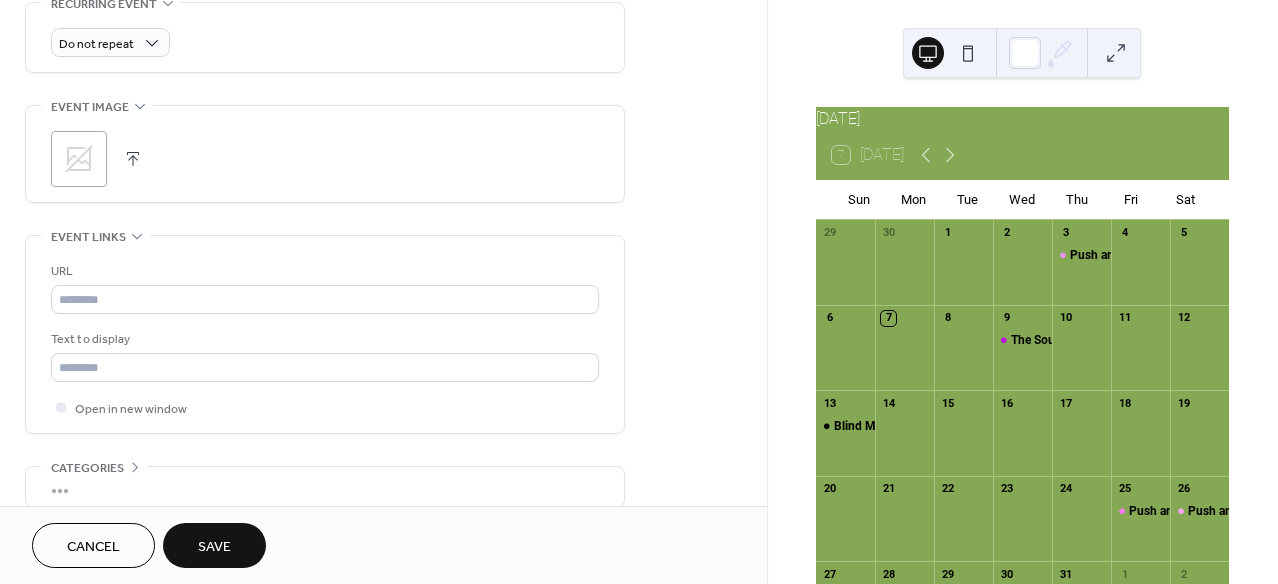 click on "Save" at bounding box center [214, 545] 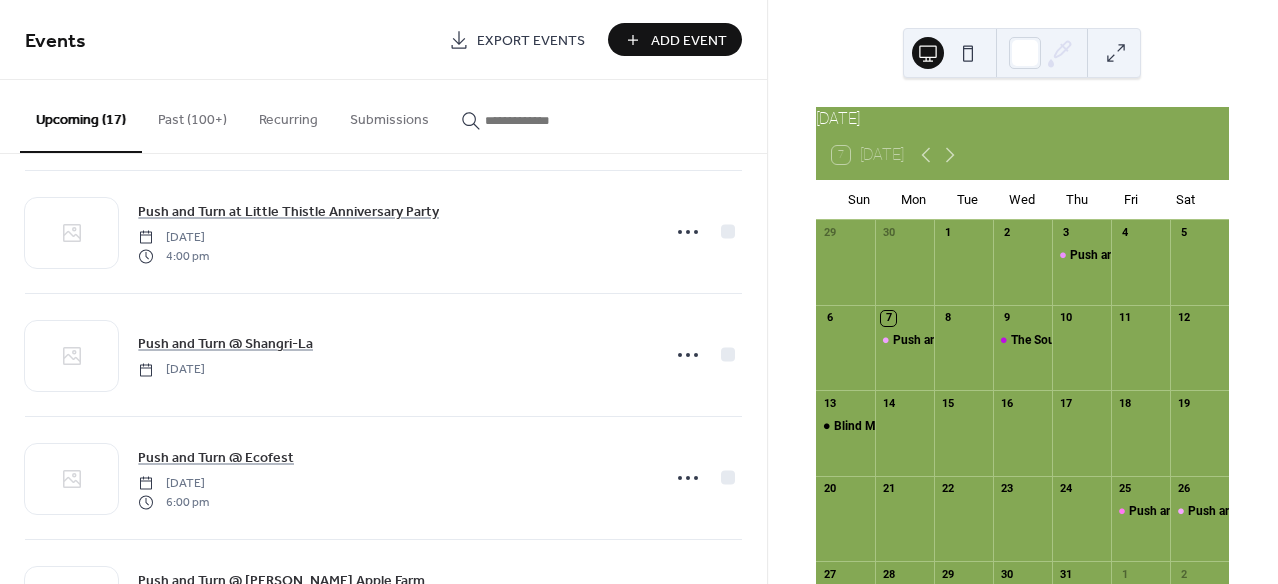 scroll, scrollTop: 1720, scrollLeft: 0, axis: vertical 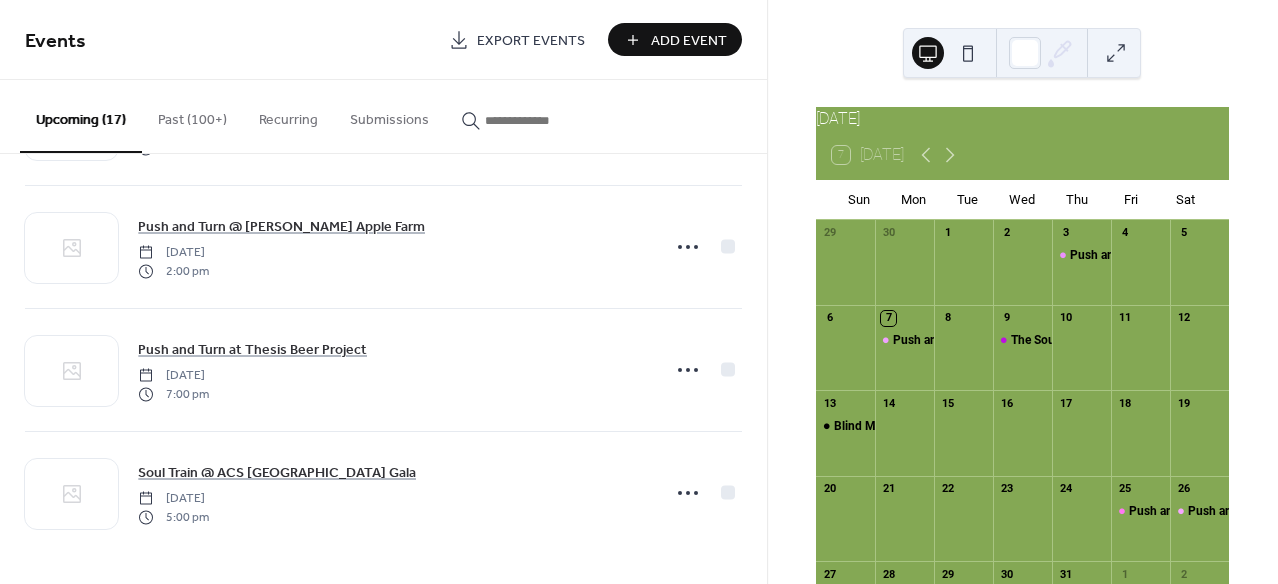 click on "Add Event" at bounding box center (689, 41) 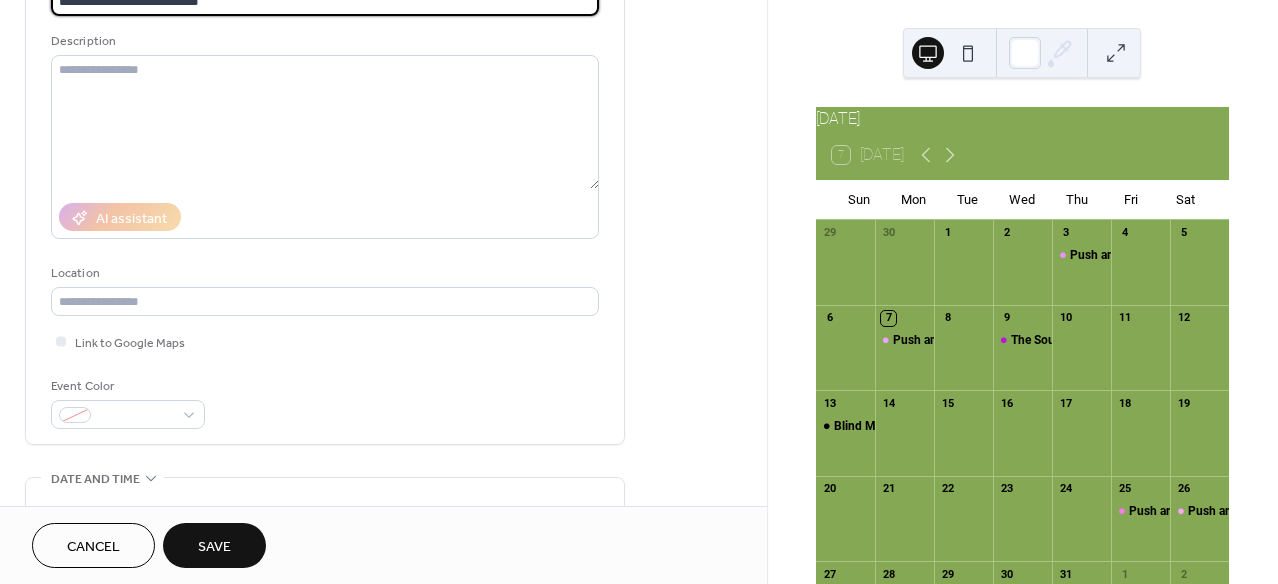 scroll, scrollTop: 195, scrollLeft: 0, axis: vertical 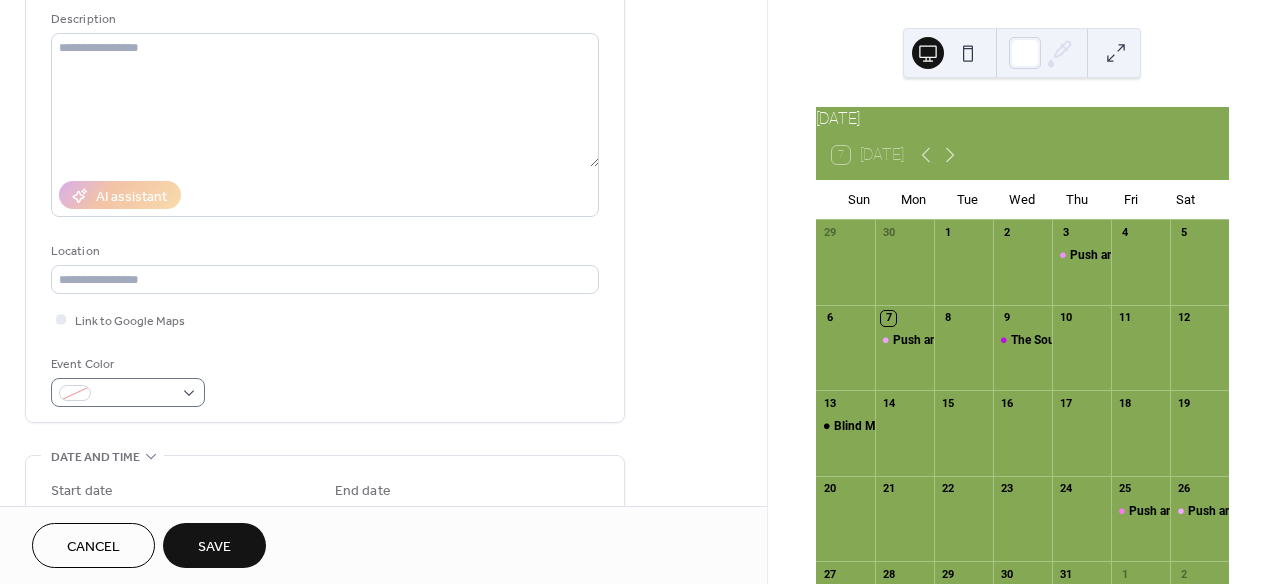 type on "**********" 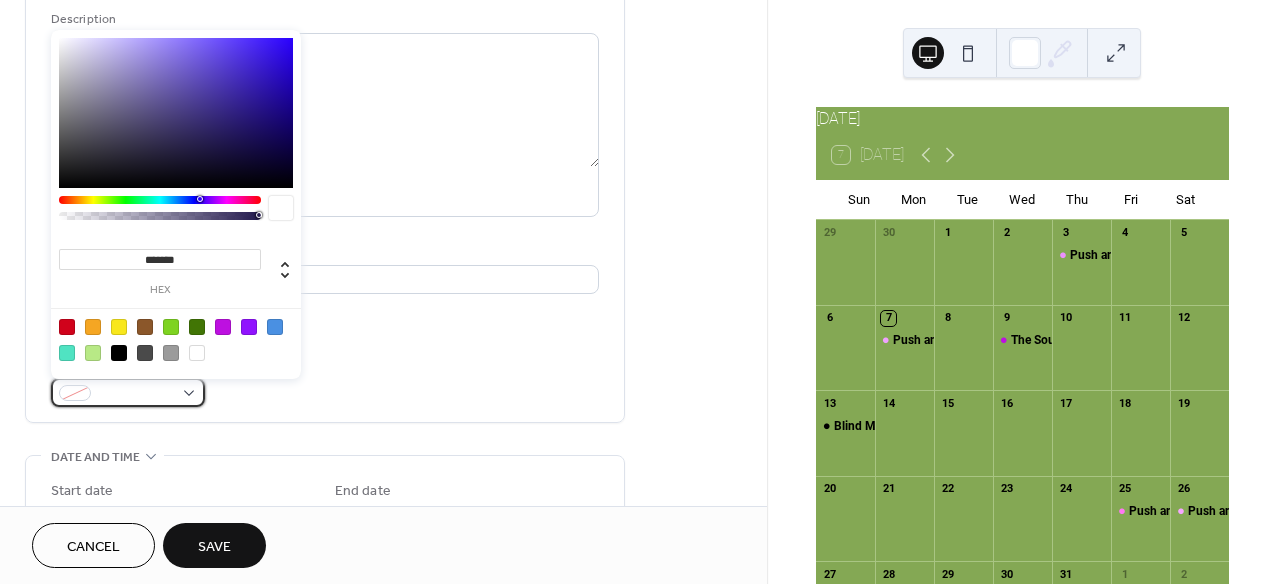 click at bounding box center [136, 394] 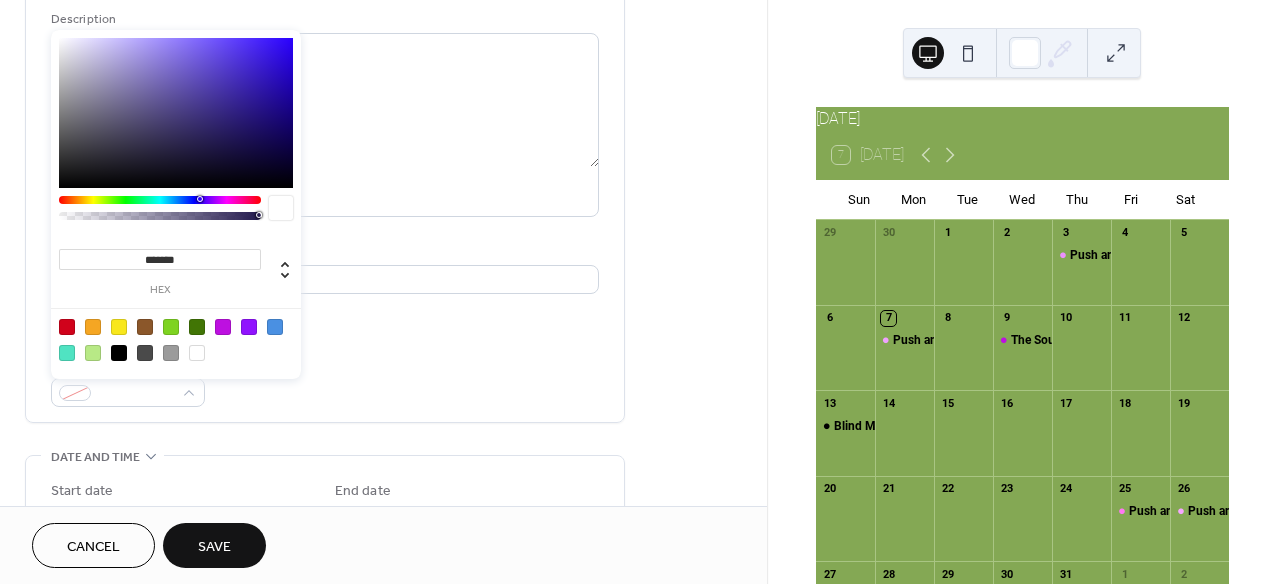 click at bounding box center [176, 339] 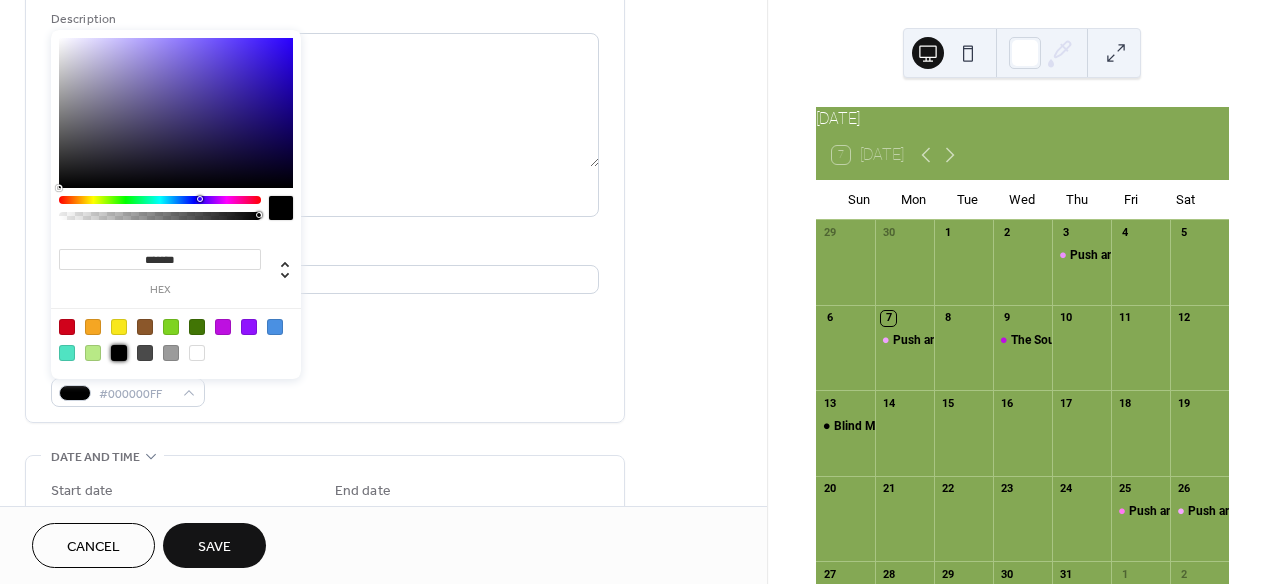 click on "**********" at bounding box center (325, 174) 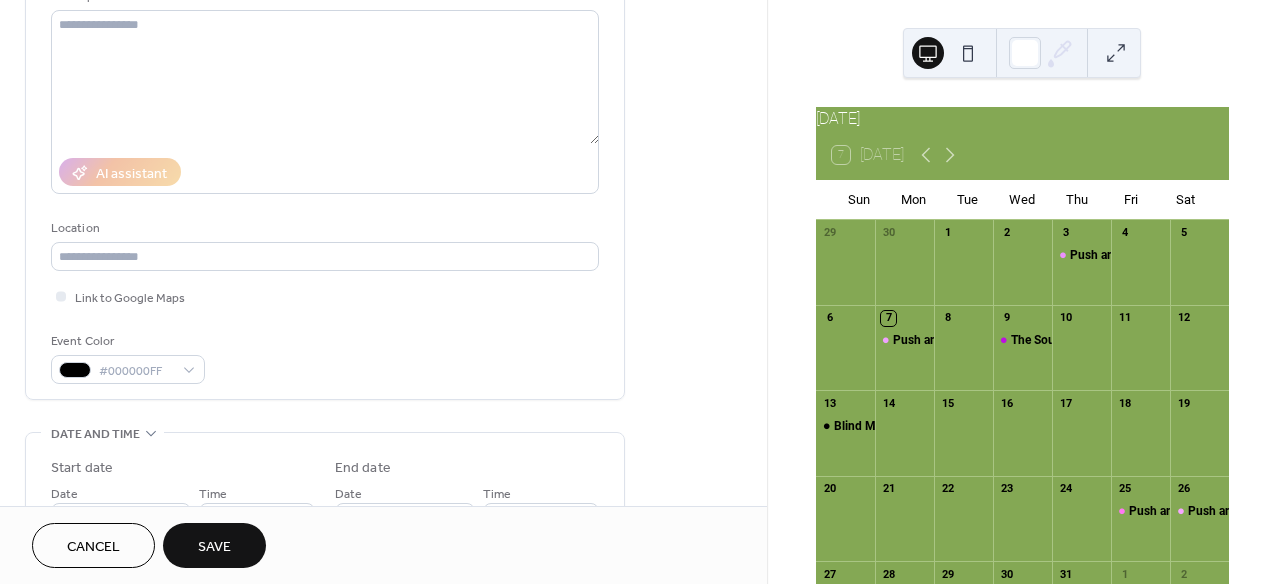 scroll, scrollTop: 520, scrollLeft: 0, axis: vertical 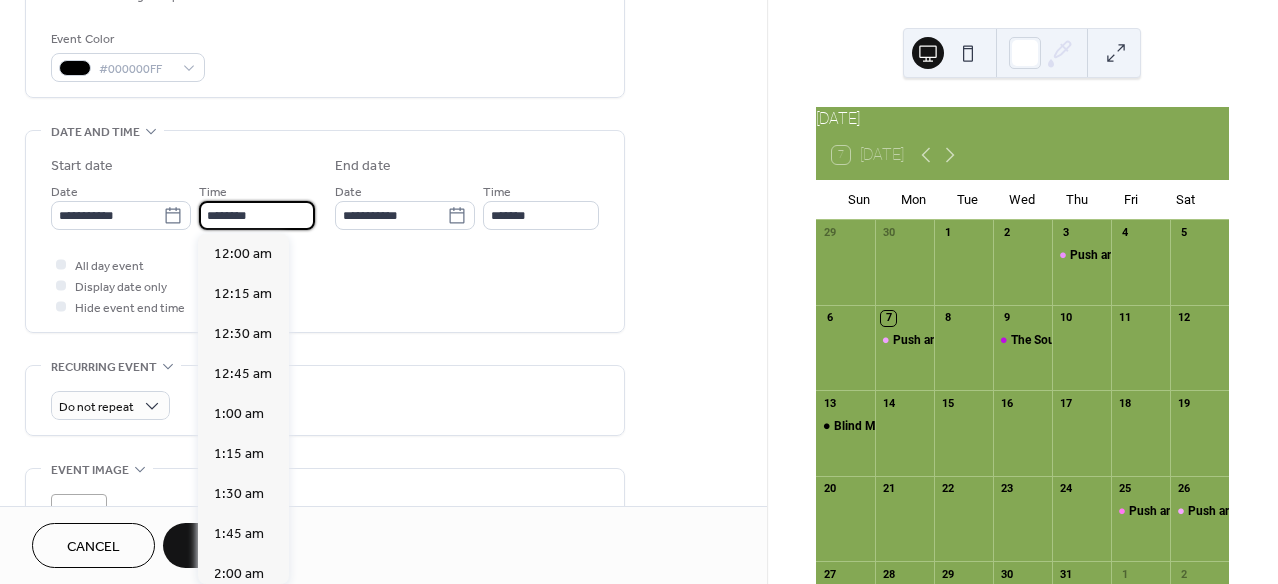 click on "********" at bounding box center (257, 215) 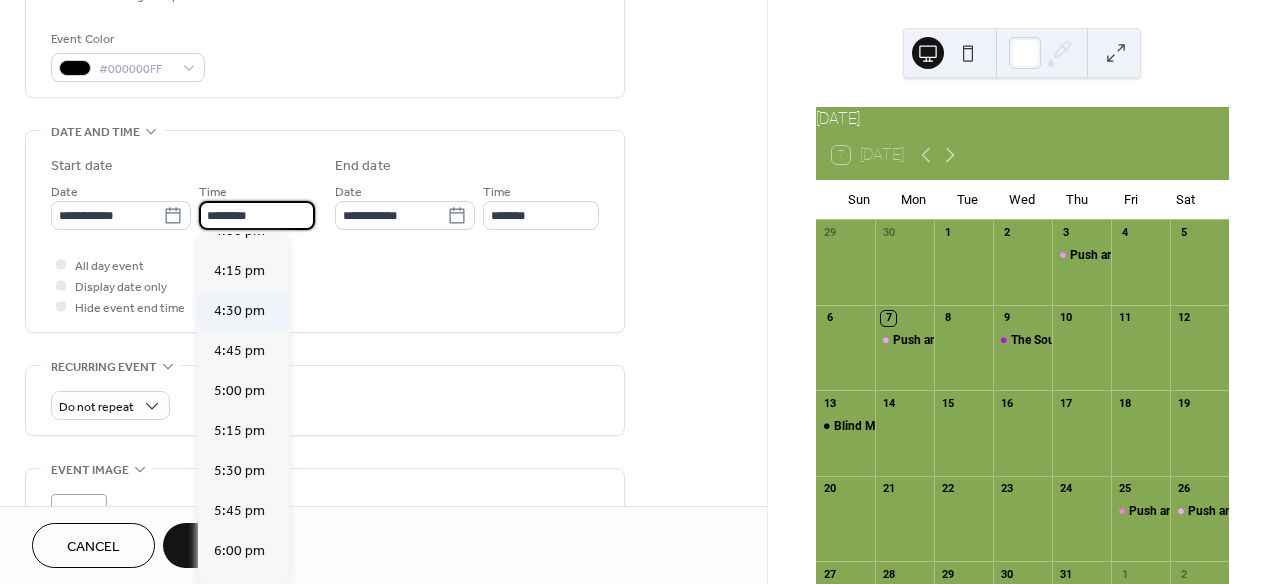 scroll, scrollTop: 2967, scrollLeft: 0, axis: vertical 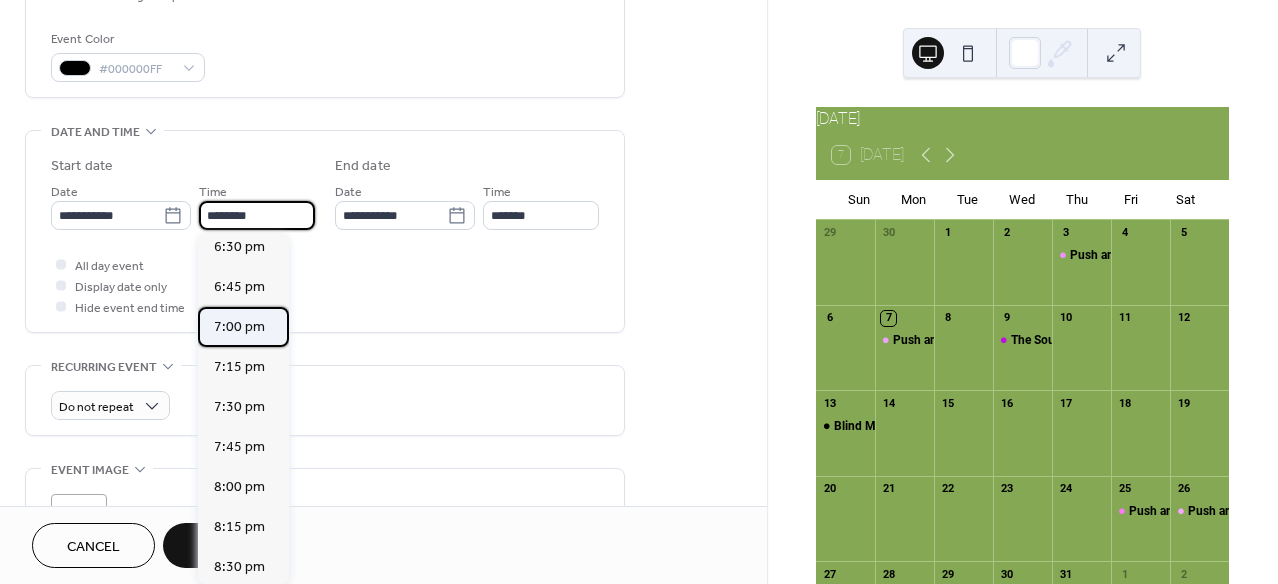 click on "7:00 pm" at bounding box center (239, 327) 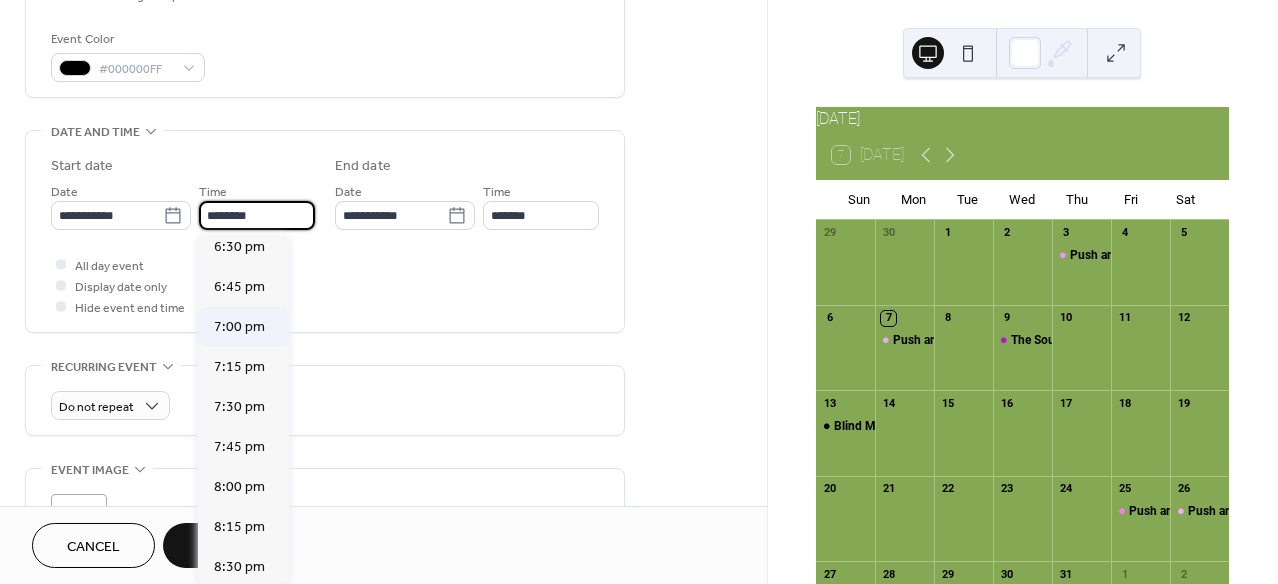 type on "*******" 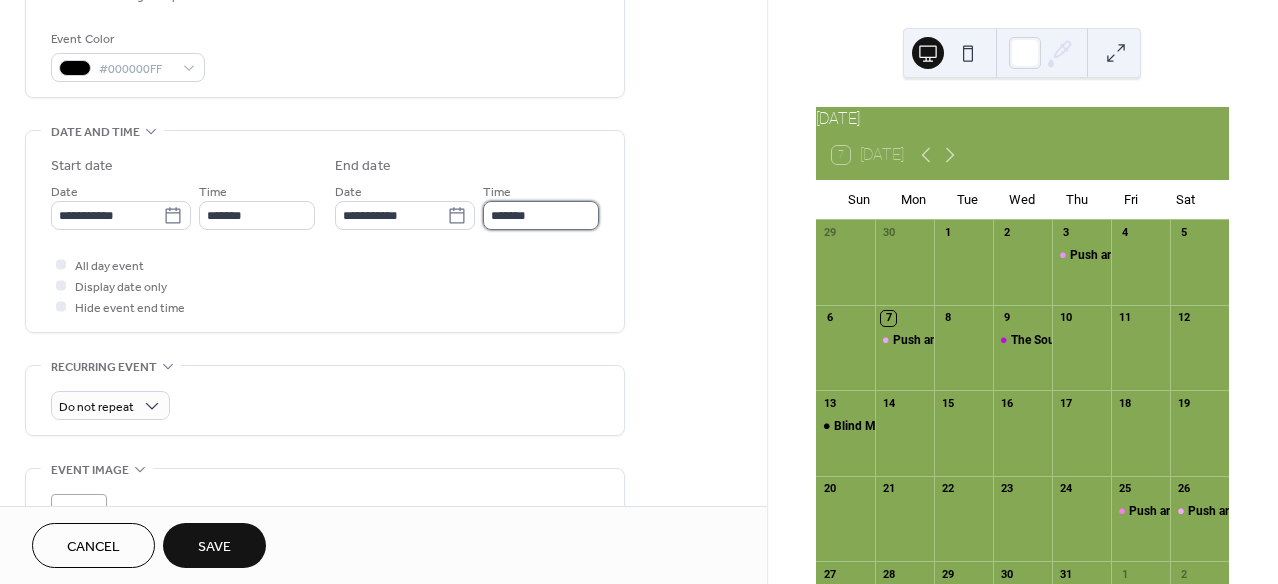 click on "*******" at bounding box center [541, 215] 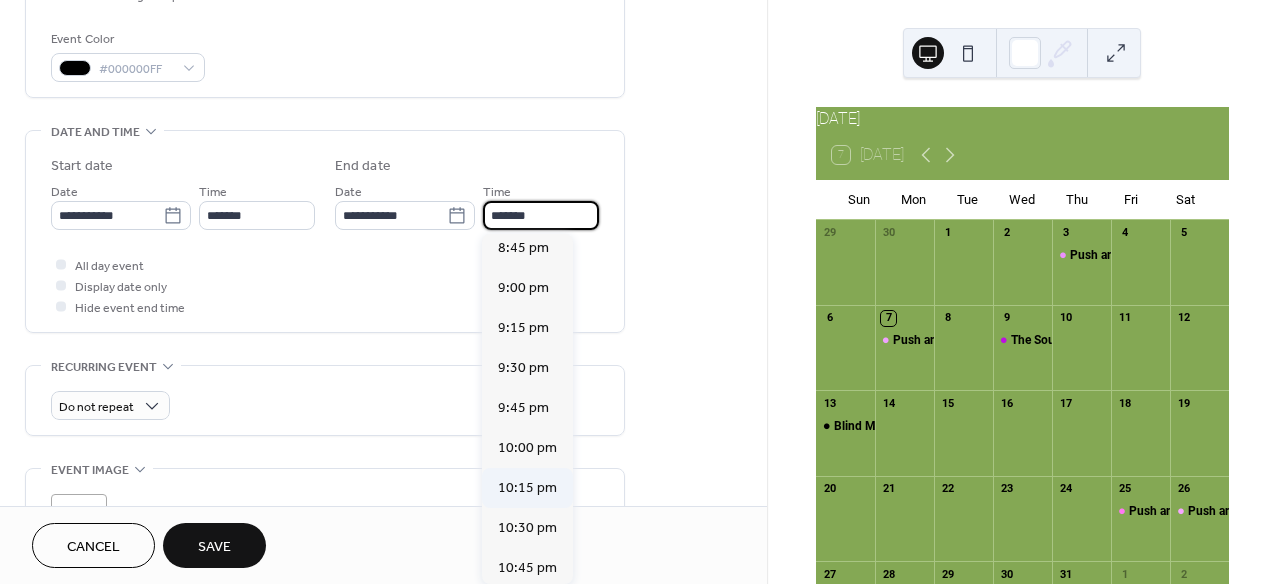 scroll, scrollTop: 259, scrollLeft: 0, axis: vertical 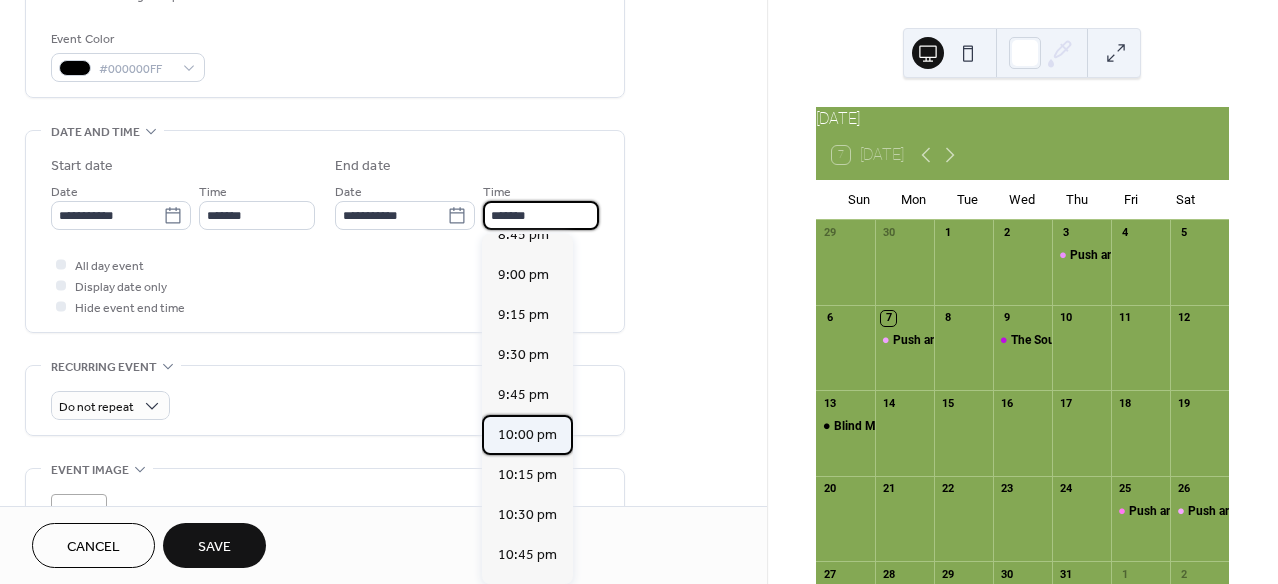 click on "10:00 pm" at bounding box center [527, 435] 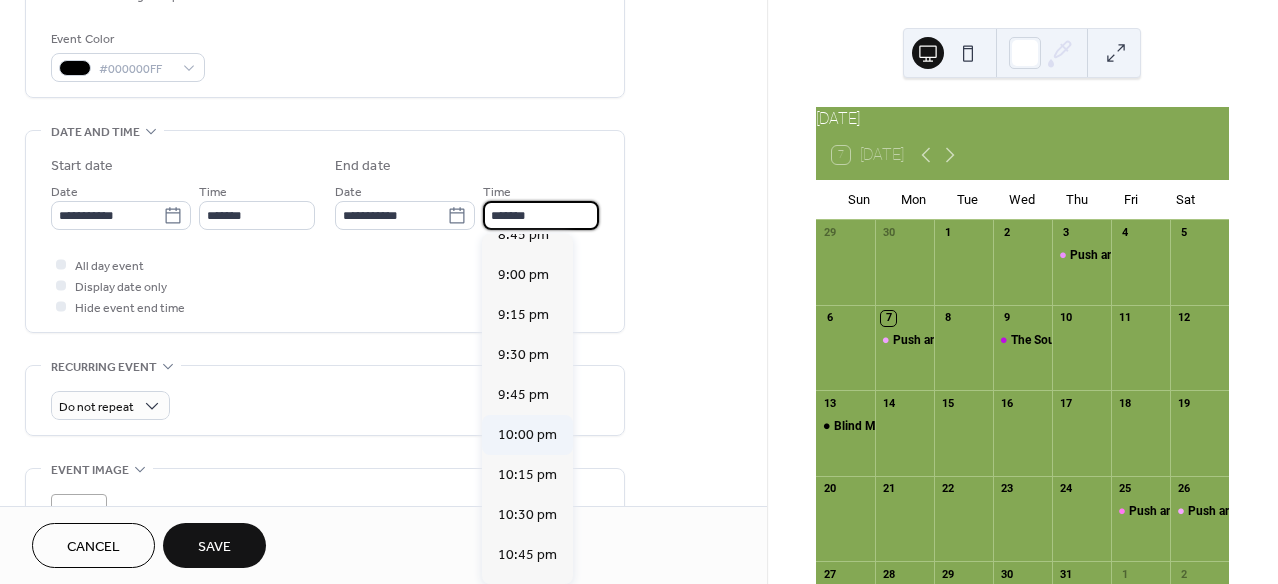 type on "********" 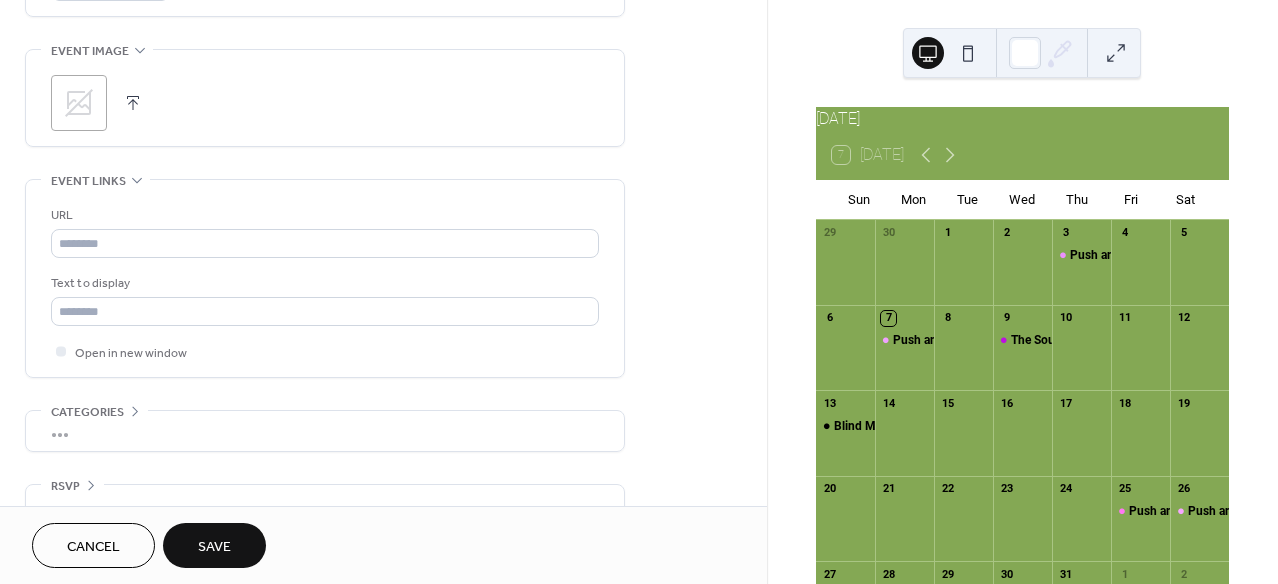 scroll, scrollTop: 945, scrollLeft: 0, axis: vertical 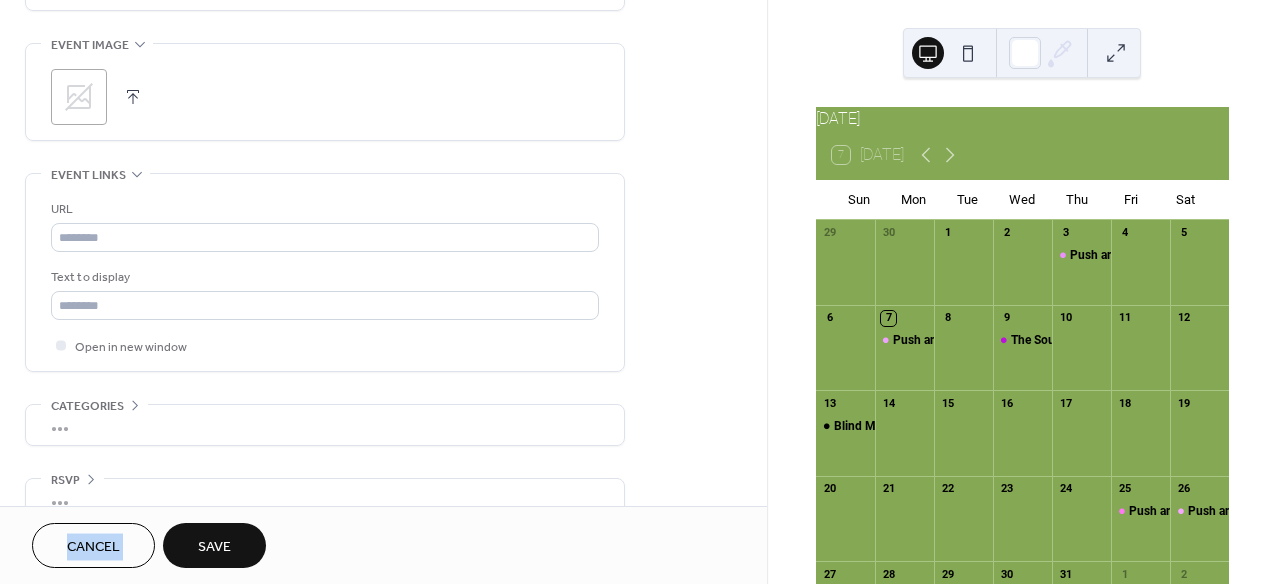 click on "Cancel Save" at bounding box center (383, 545) 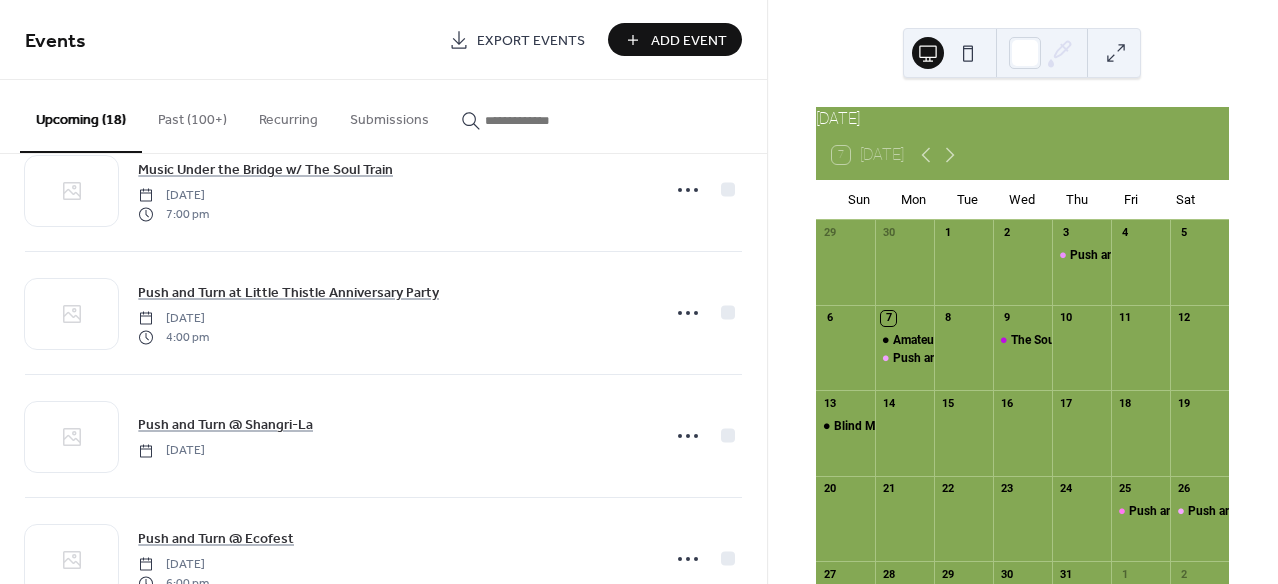 scroll, scrollTop: 1583, scrollLeft: 0, axis: vertical 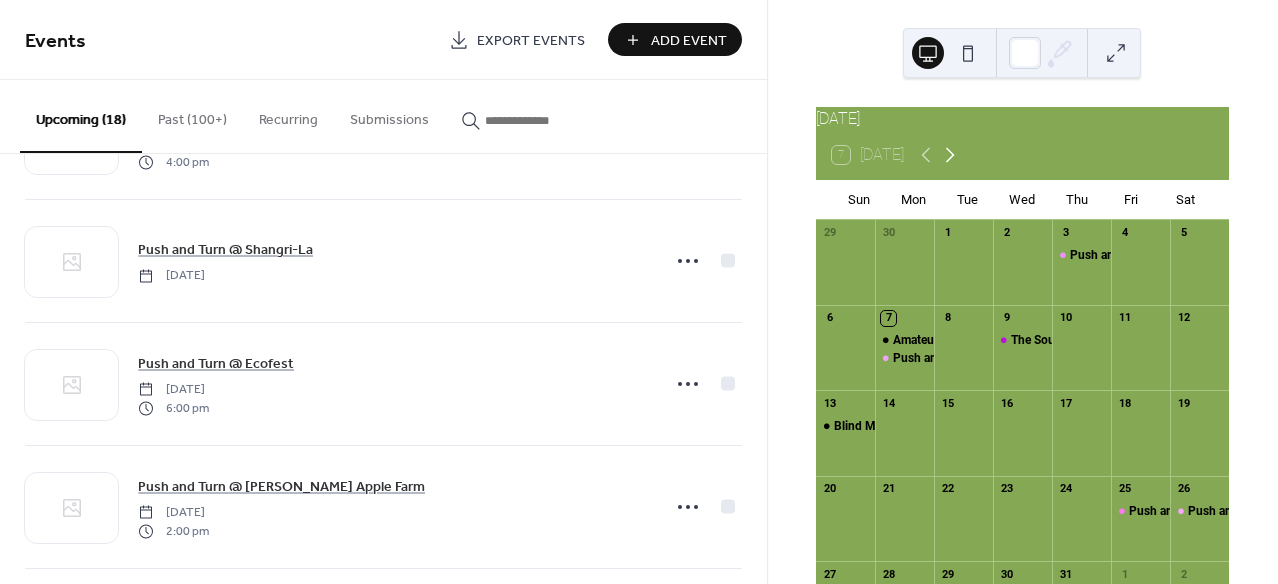 click 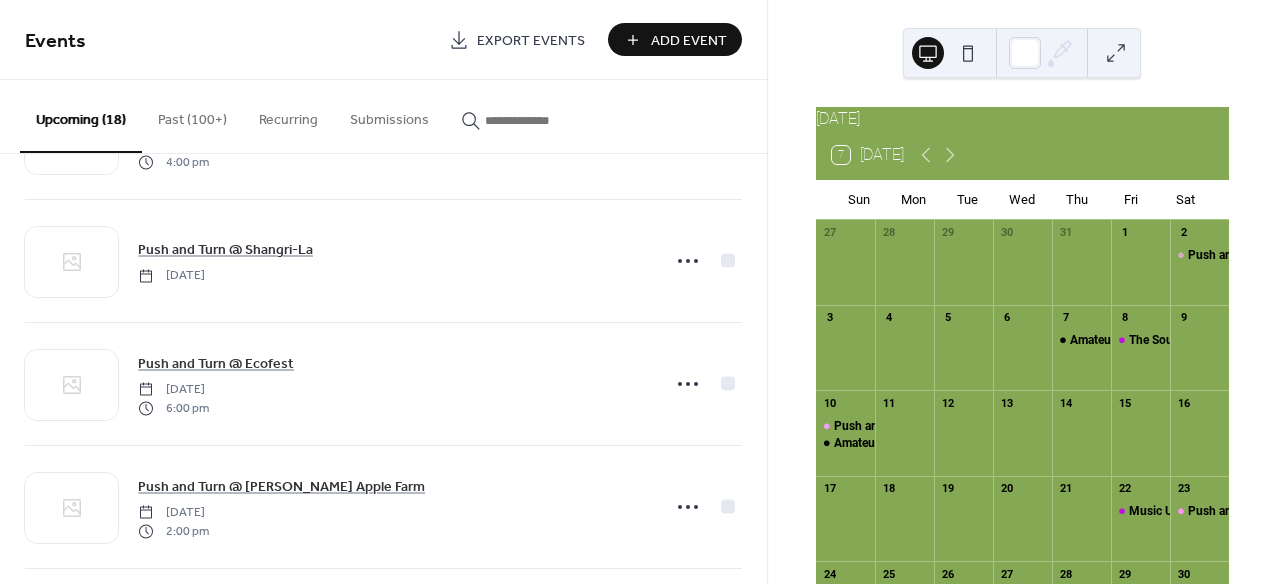 scroll, scrollTop: 1843, scrollLeft: 0, axis: vertical 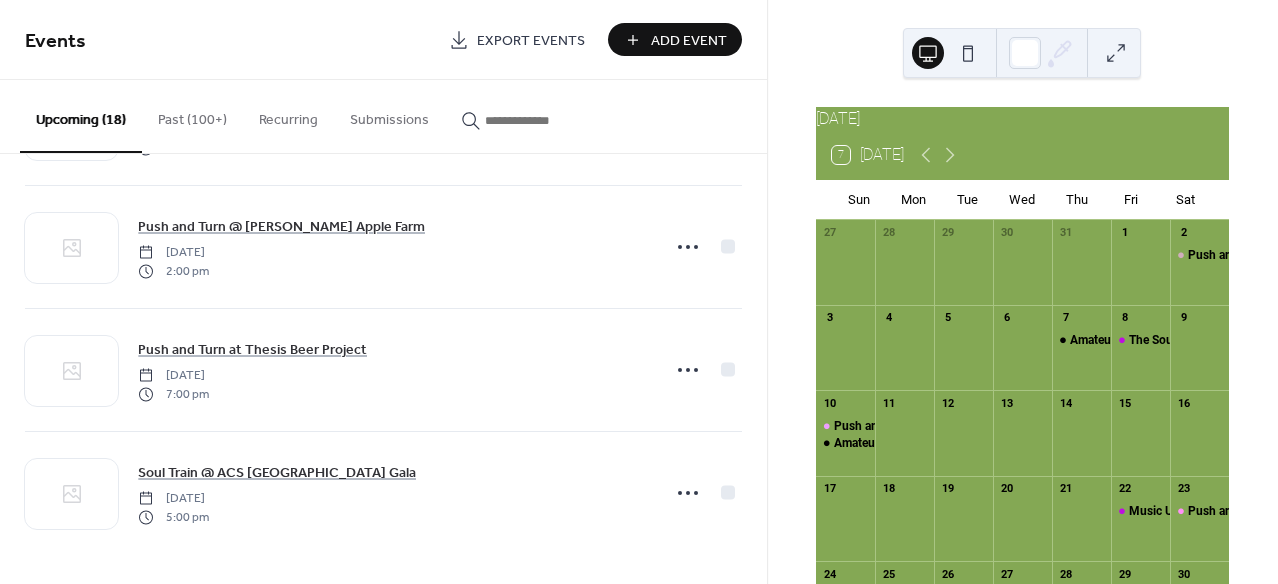 click on "Add Event" at bounding box center [689, 41] 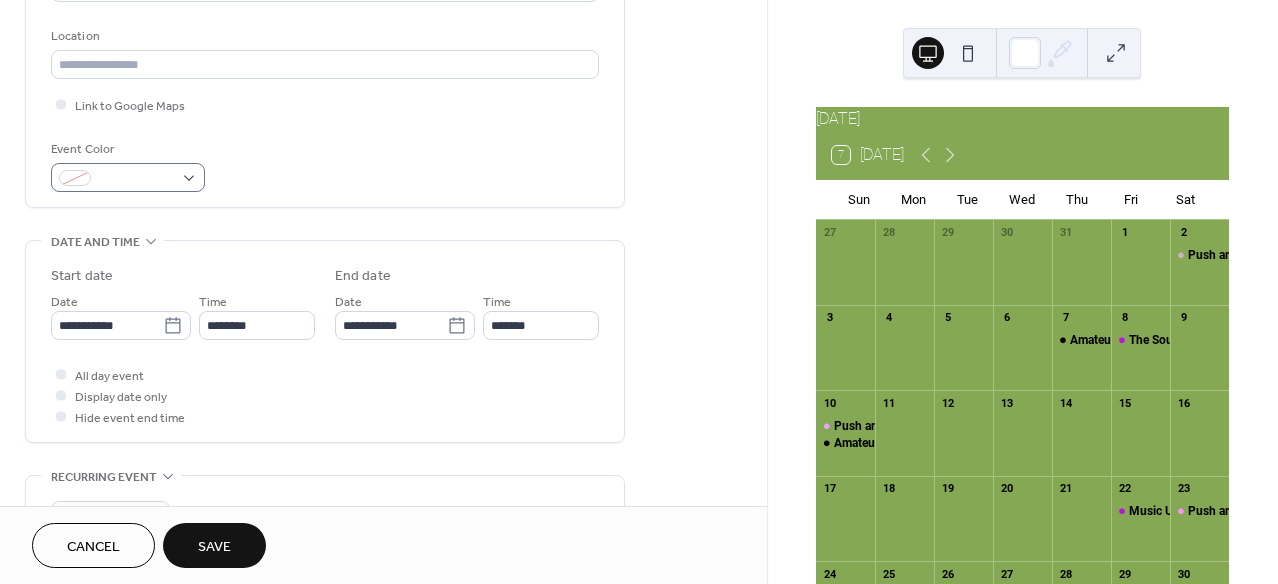 scroll, scrollTop: 391, scrollLeft: 0, axis: vertical 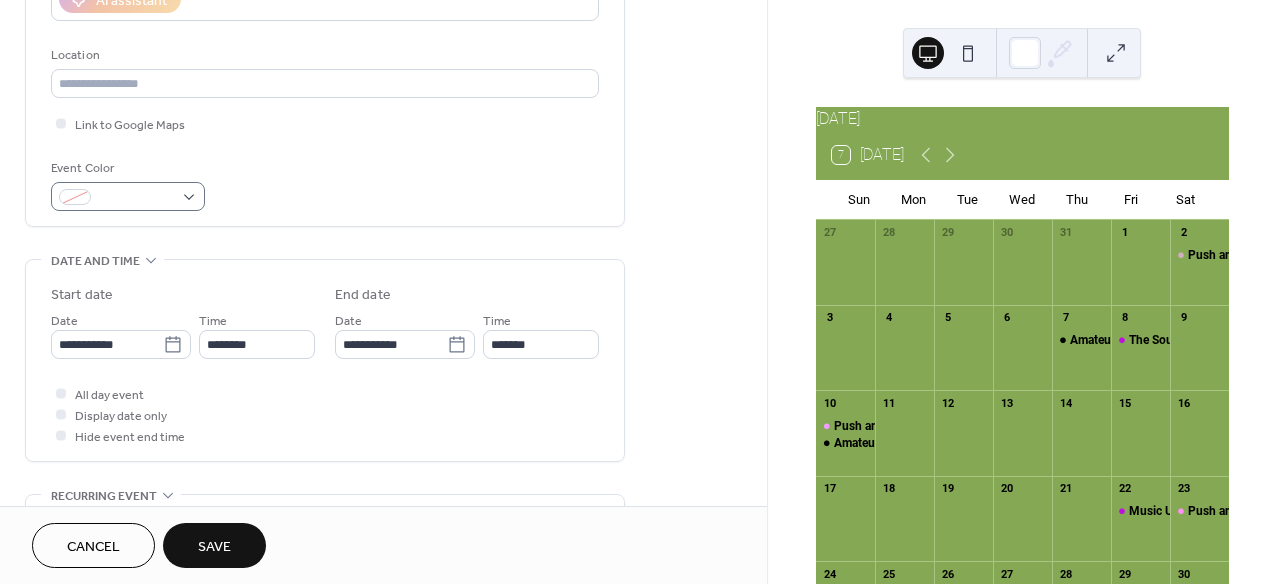 type on "**********" 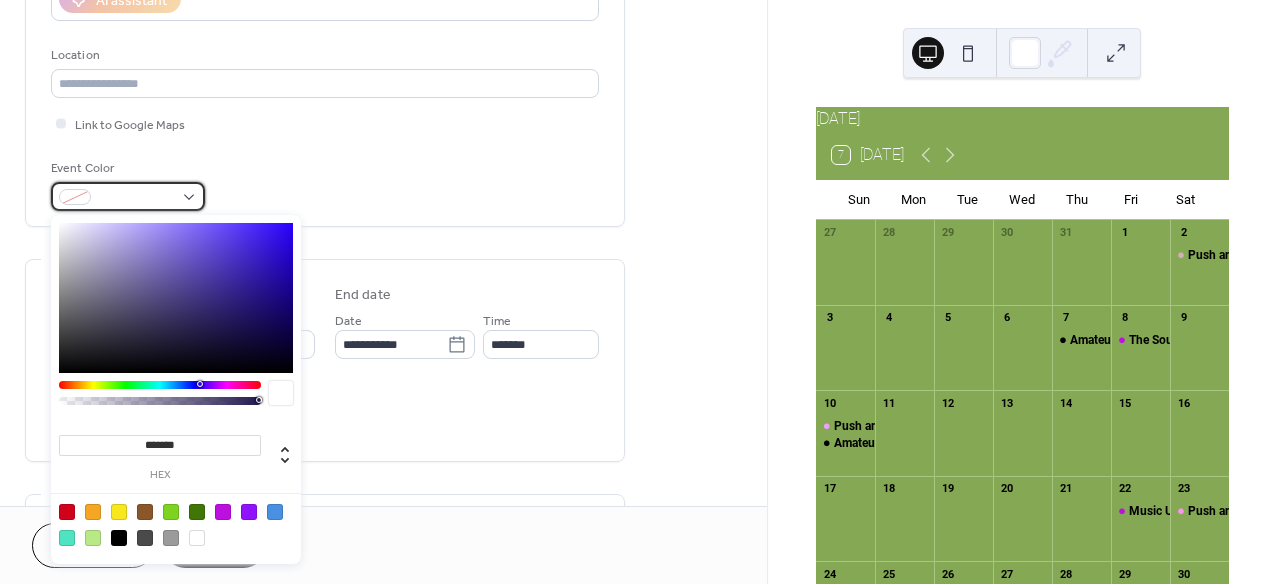 click at bounding box center [128, 196] 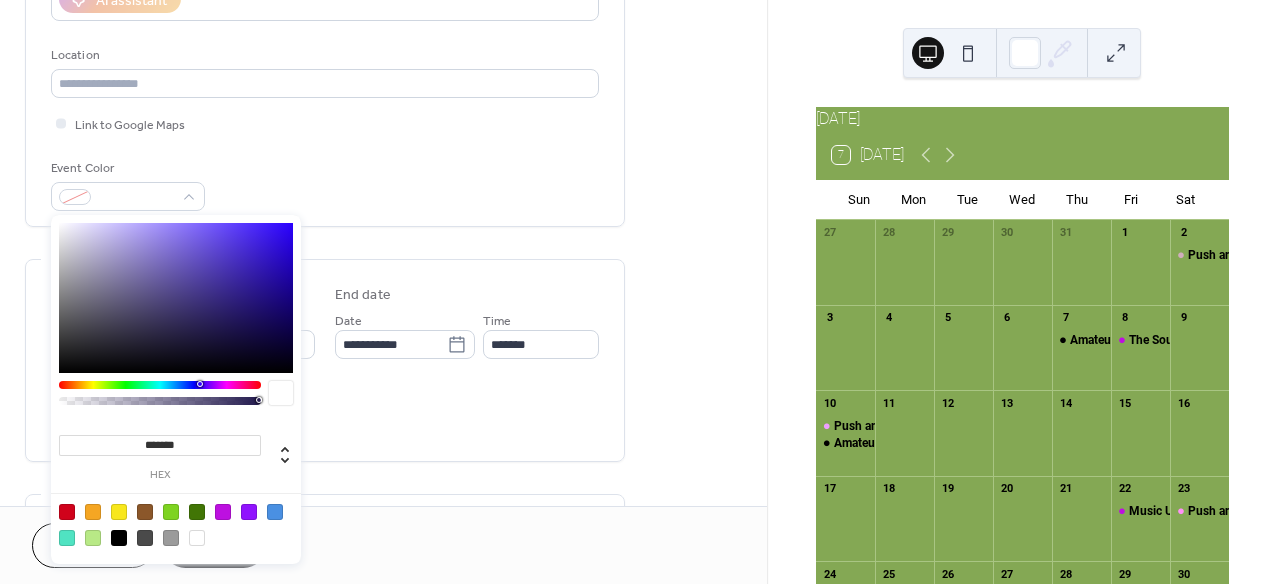 click at bounding box center (119, 538) 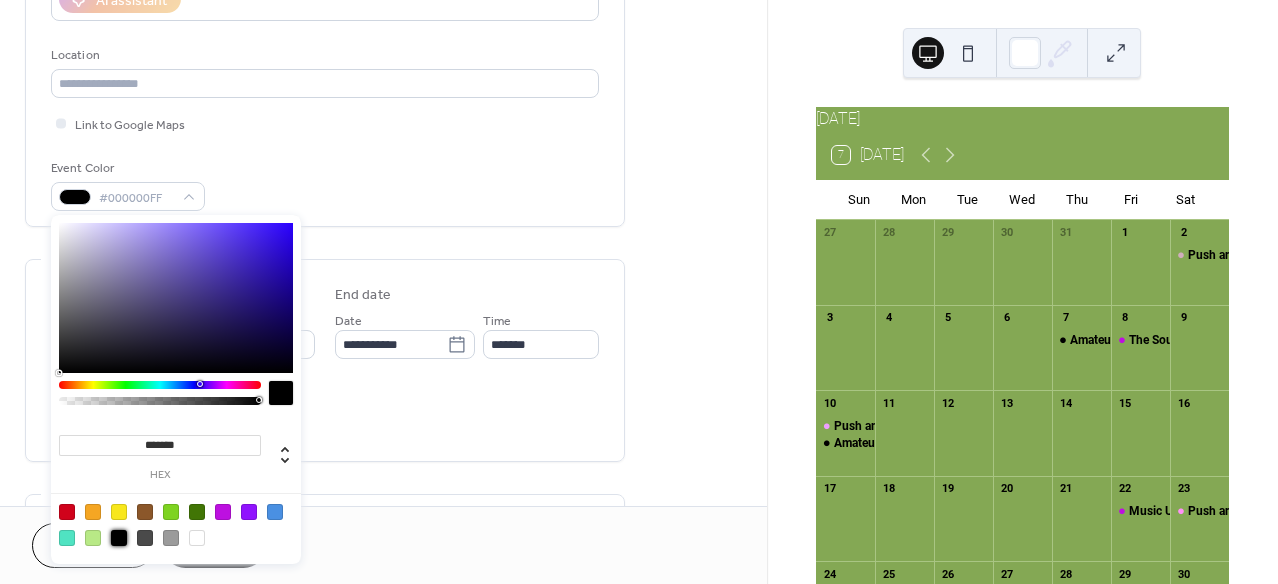 drag, startPoint x: 387, startPoint y: 239, endPoint x: 343, endPoint y: 264, distance: 50.606323 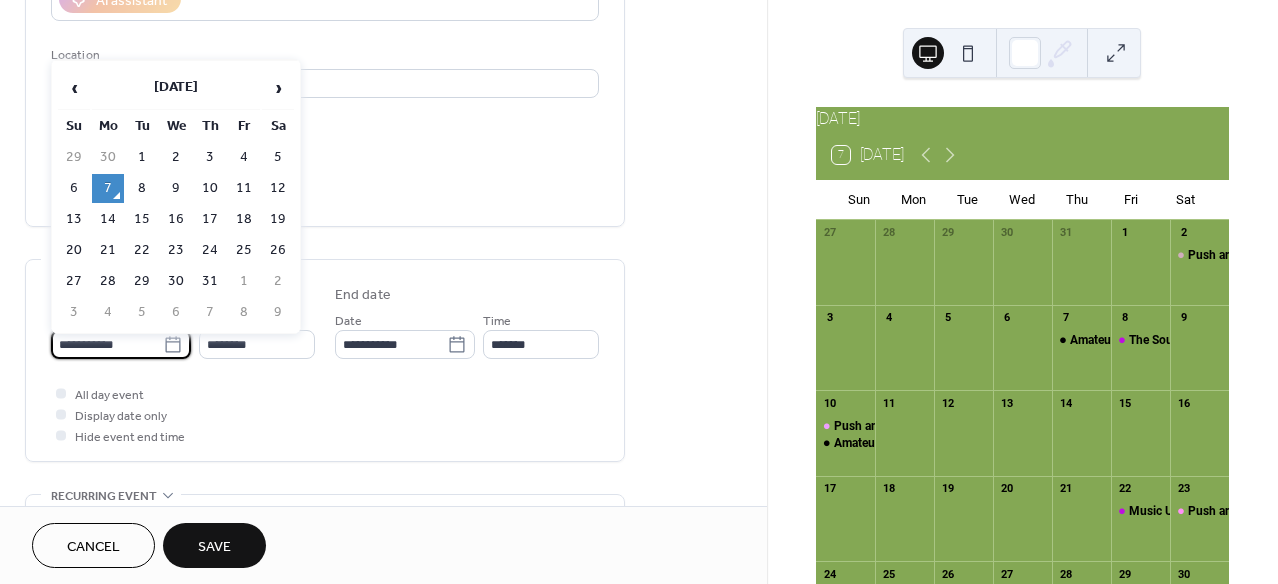 click on "**********" at bounding box center (107, 344) 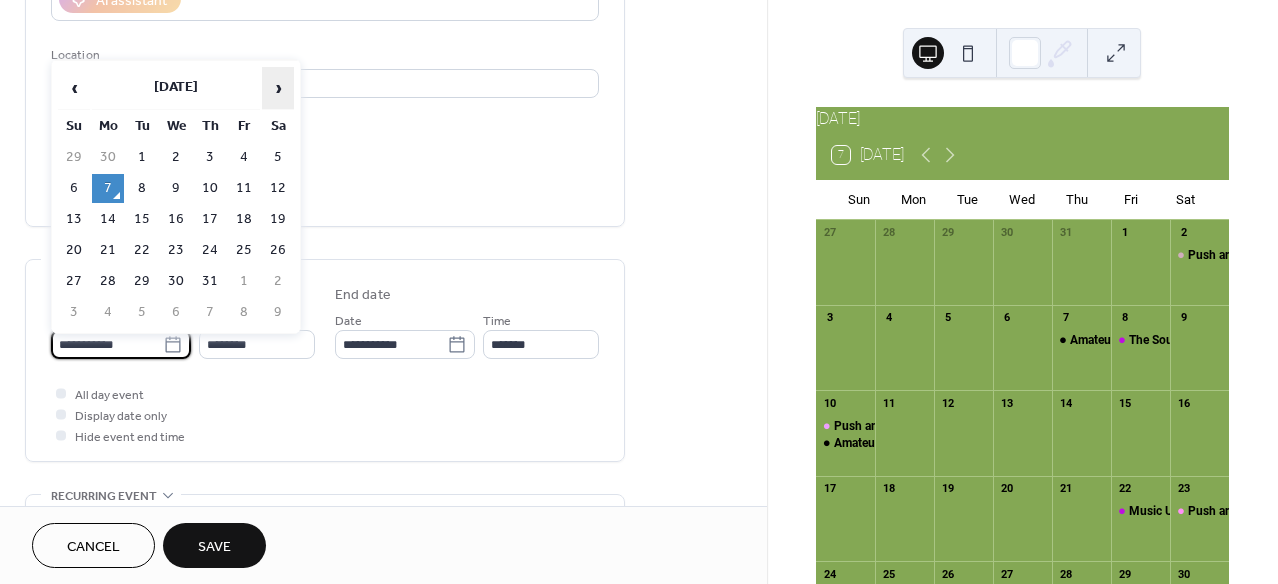 click on "›" at bounding box center [278, 88] 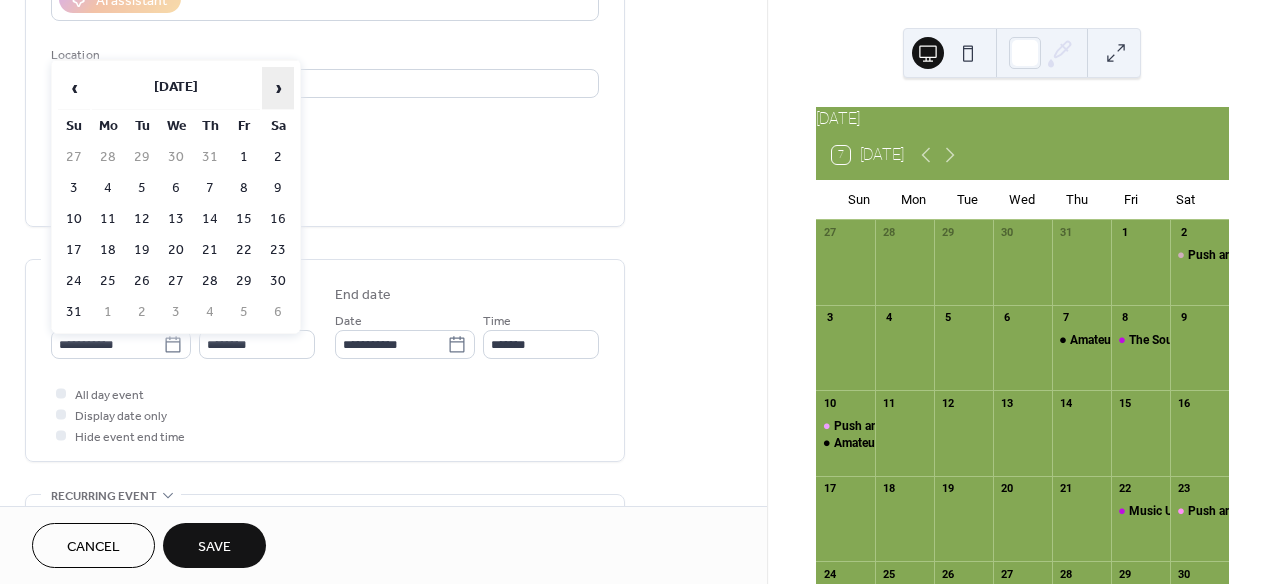 click on "›" at bounding box center (278, 88) 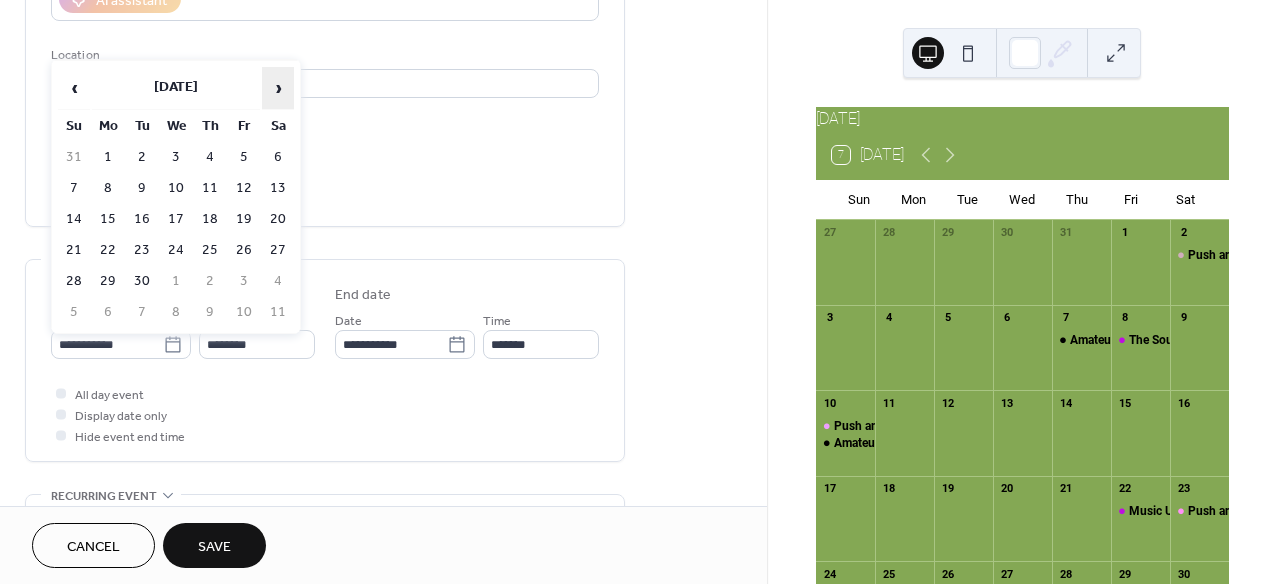 click on "›" at bounding box center (278, 88) 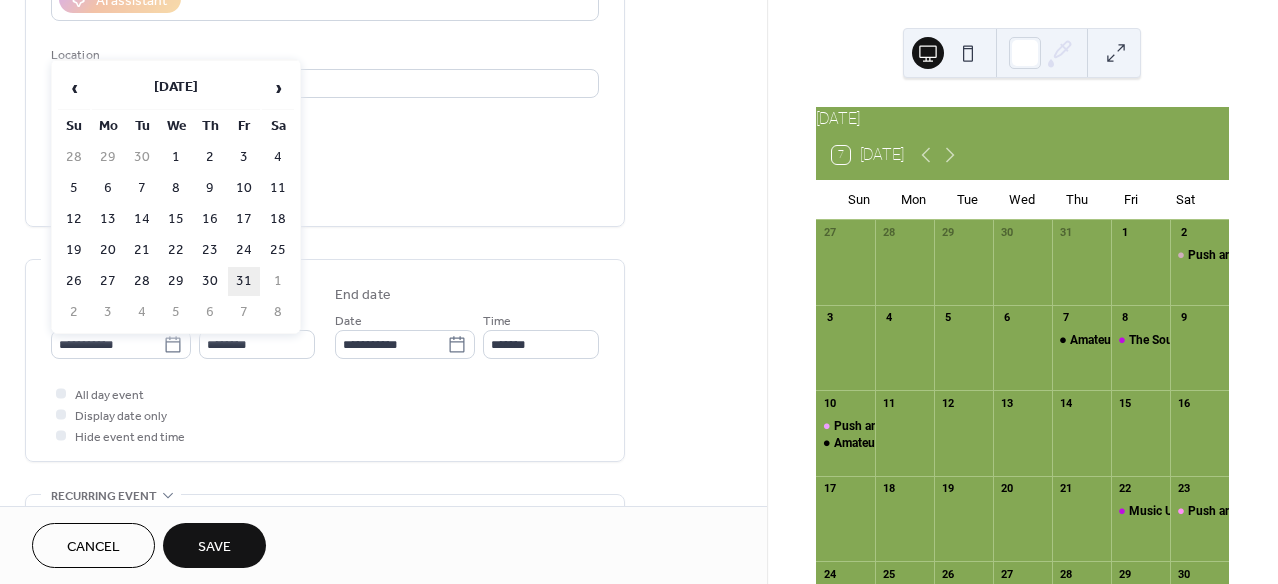 click on "31" at bounding box center [244, 281] 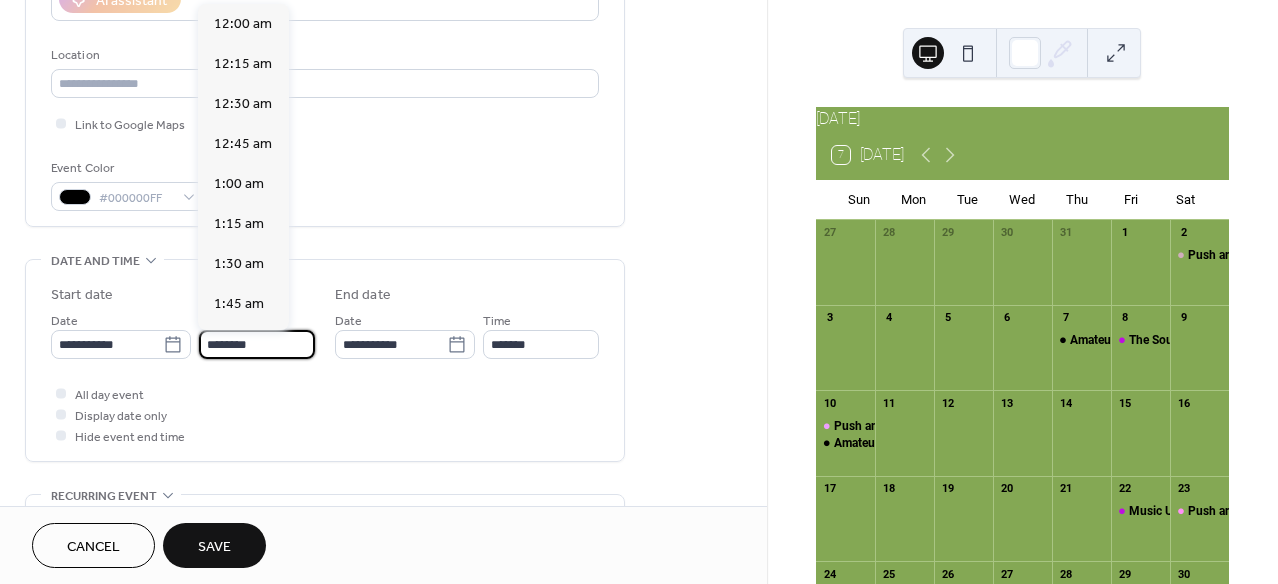 click on "********" at bounding box center (257, 344) 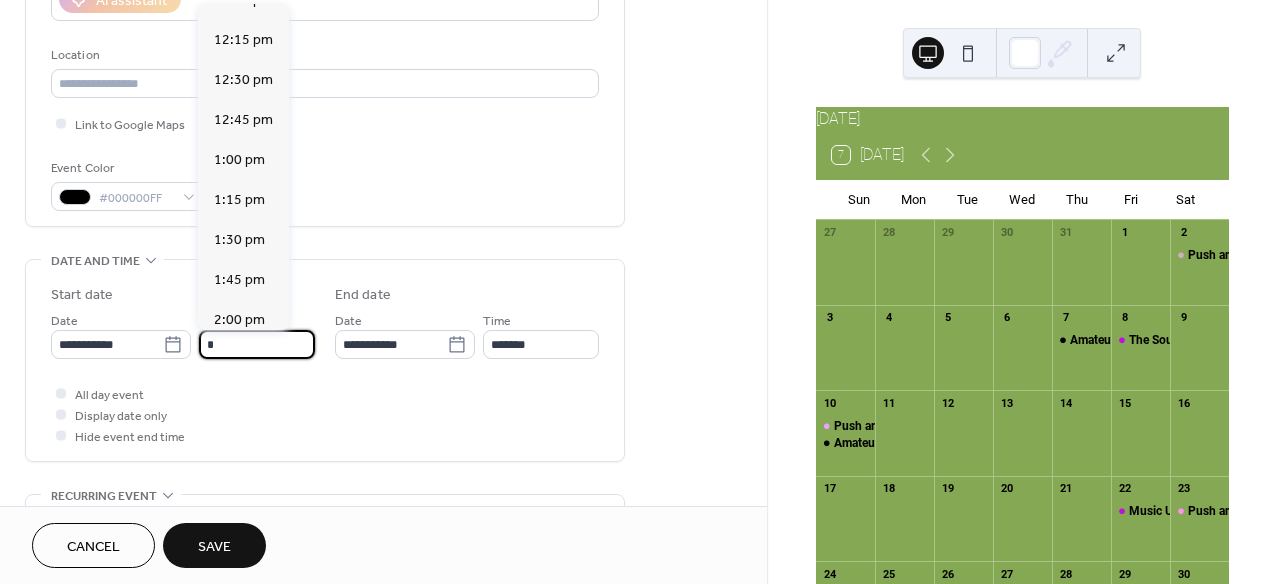 scroll, scrollTop: 1134, scrollLeft: 0, axis: vertical 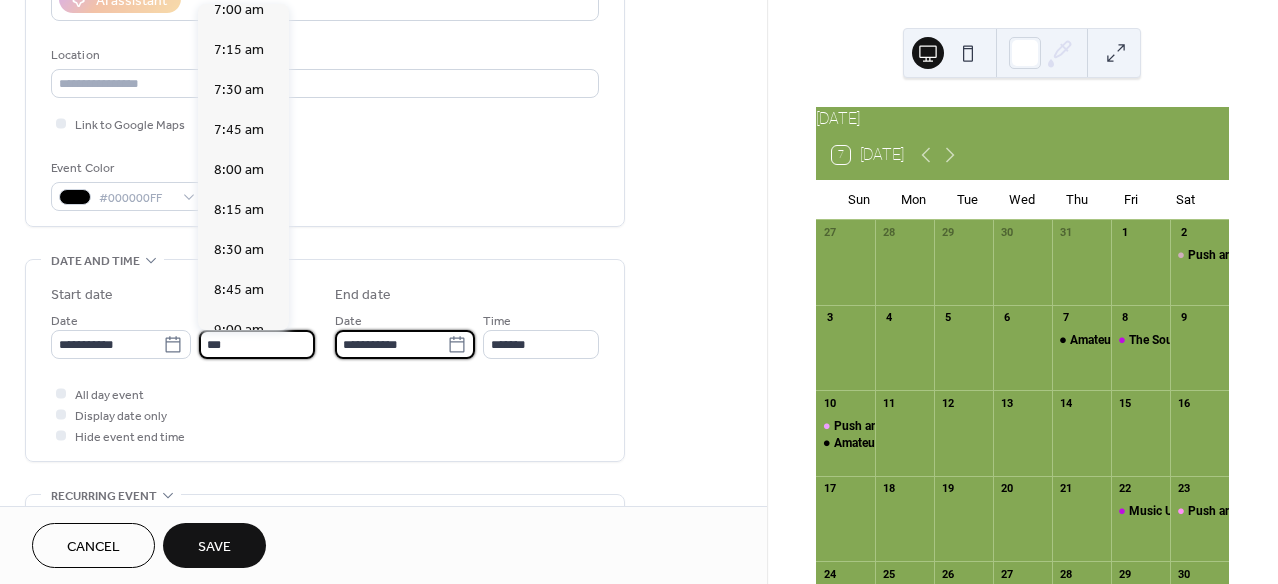 type on "*******" 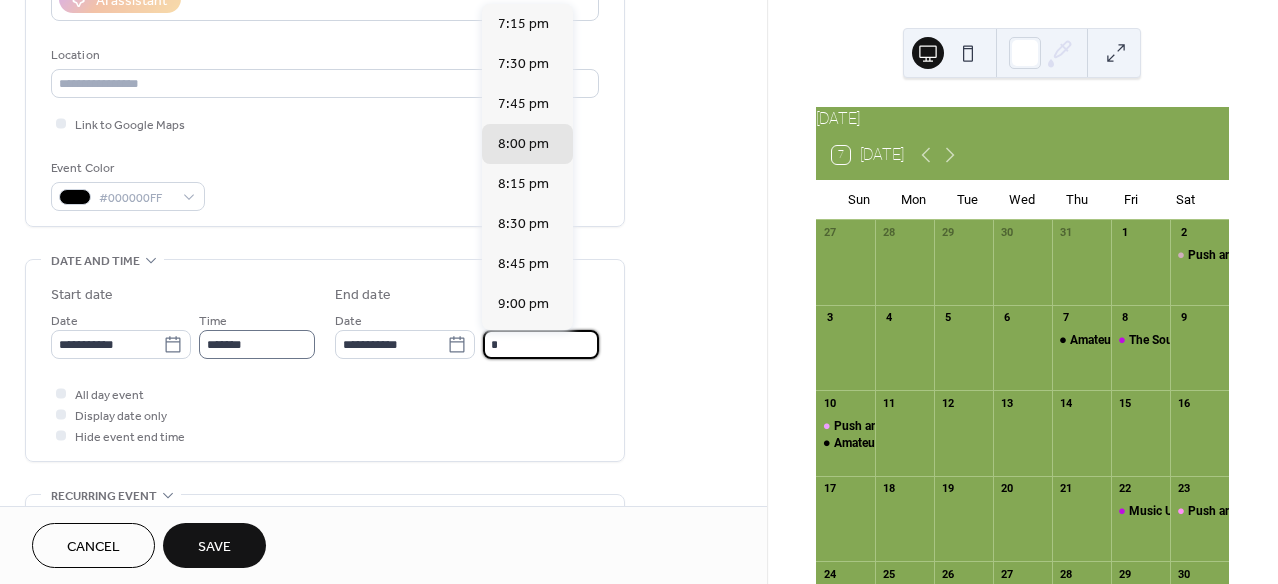 scroll, scrollTop: 443, scrollLeft: 0, axis: vertical 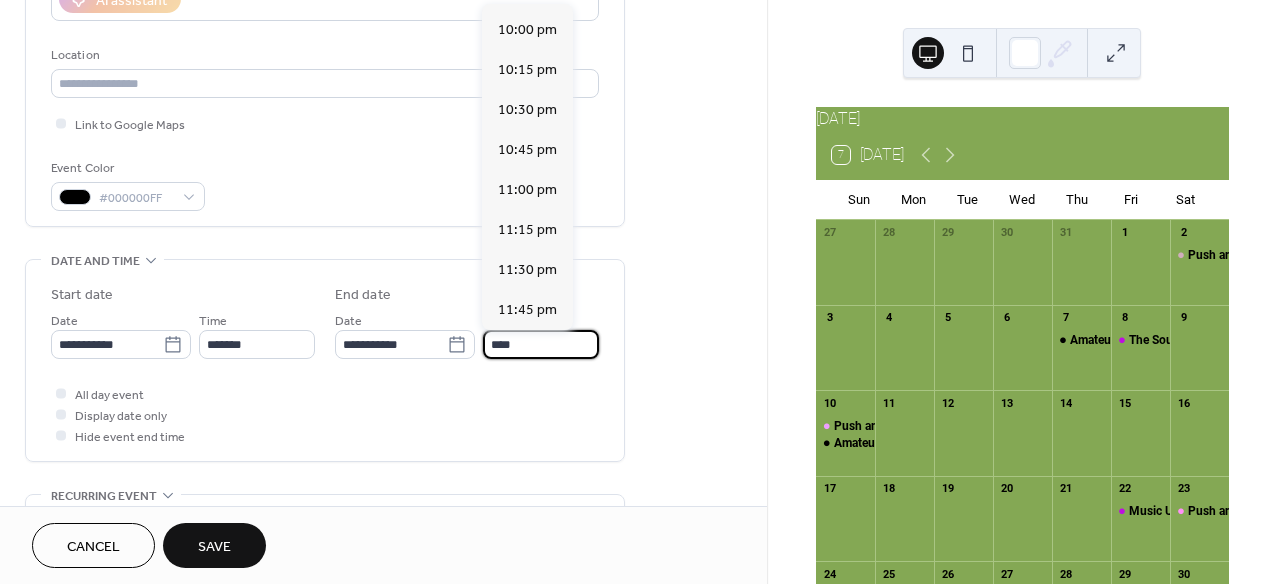 type on "********" 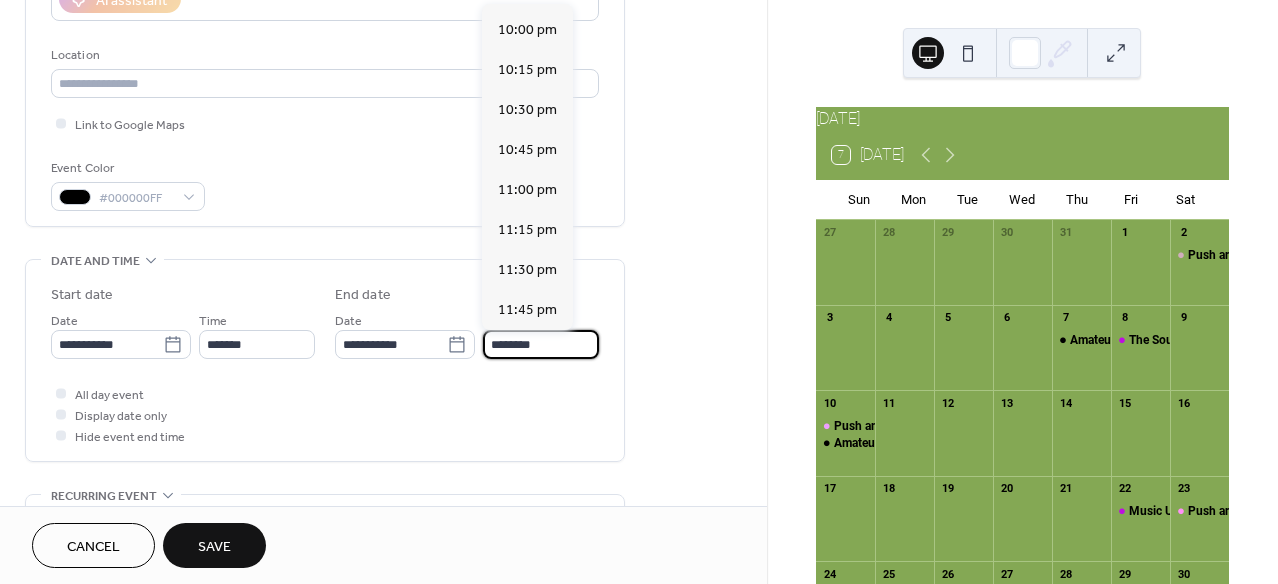 click on "All day event Display date only Hide event end time" at bounding box center [325, 414] 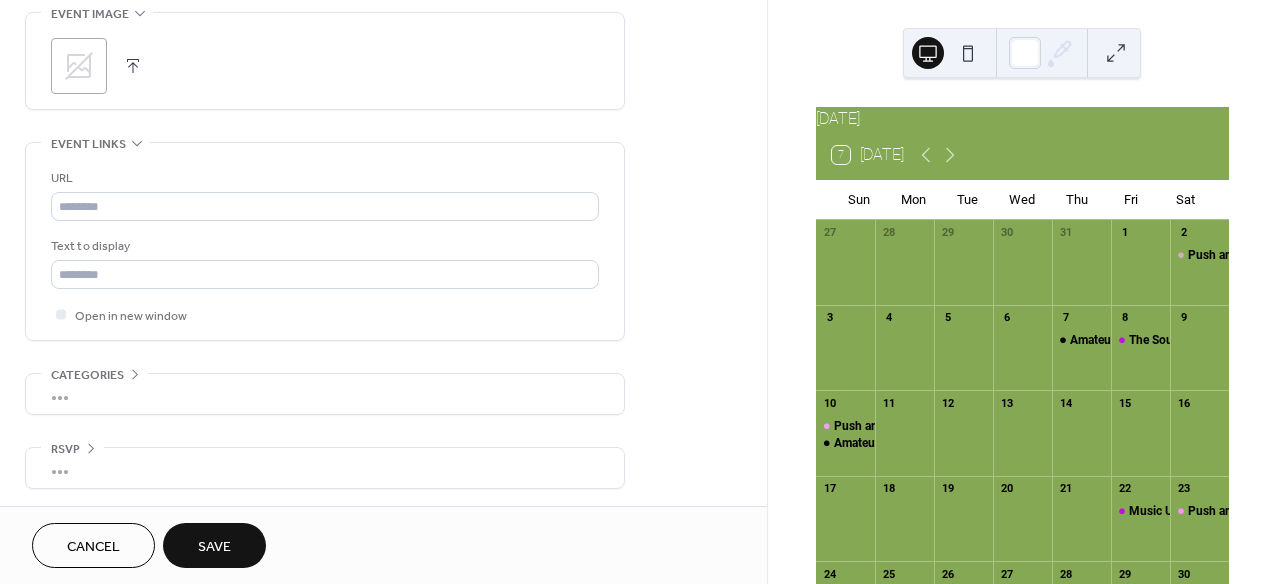 scroll, scrollTop: 979, scrollLeft: 0, axis: vertical 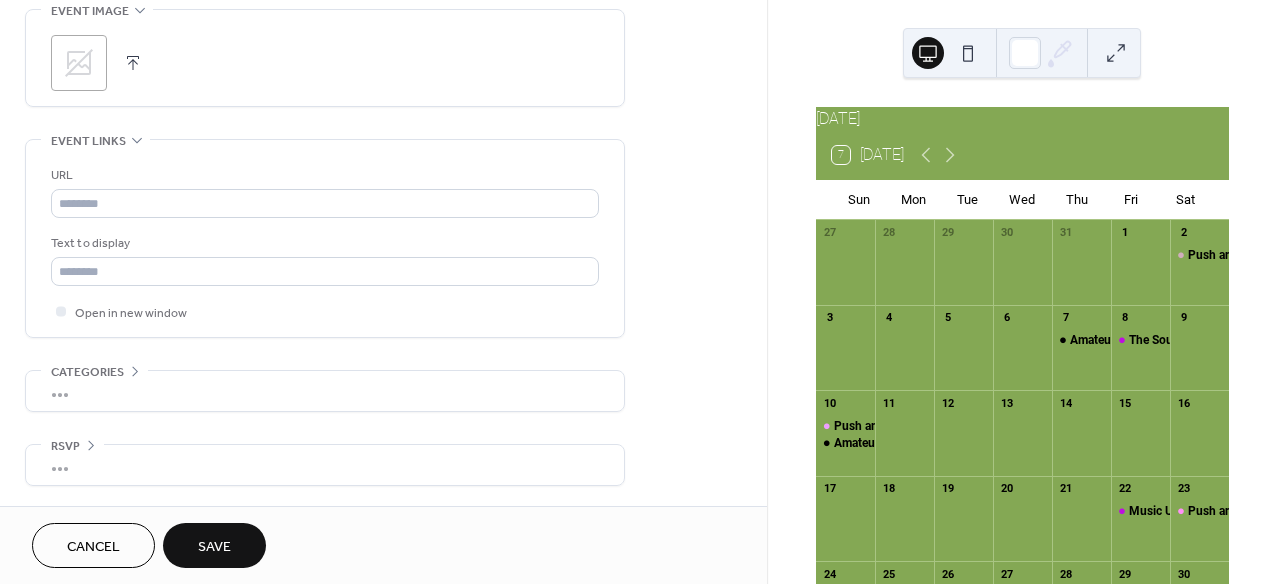click on "Cancel Save" at bounding box center (383, 545) 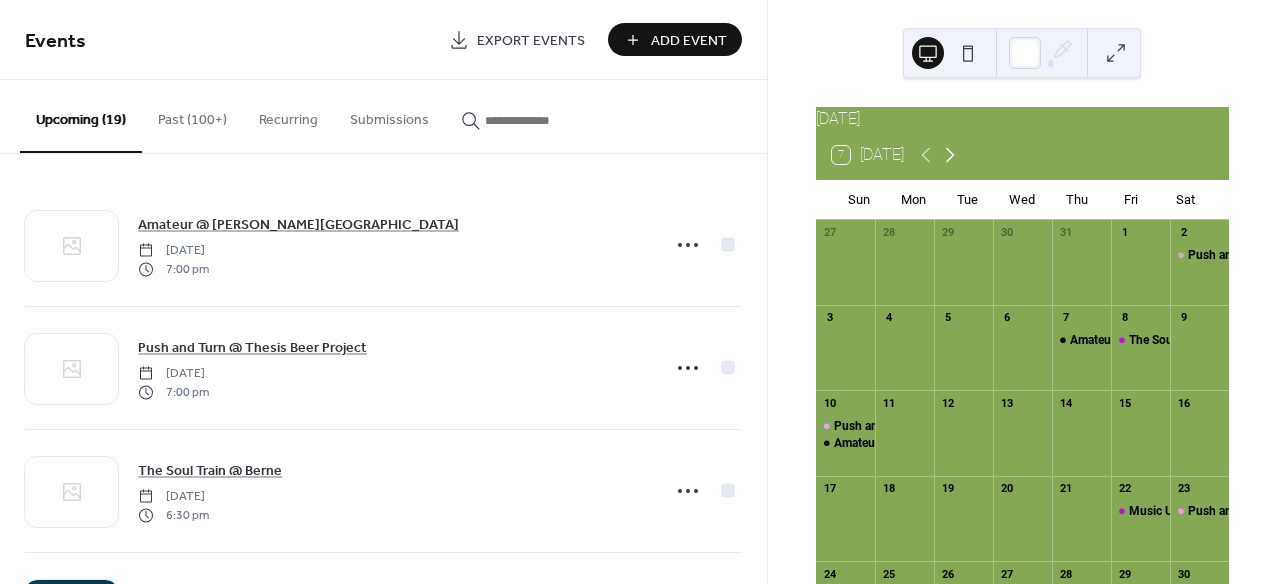 click 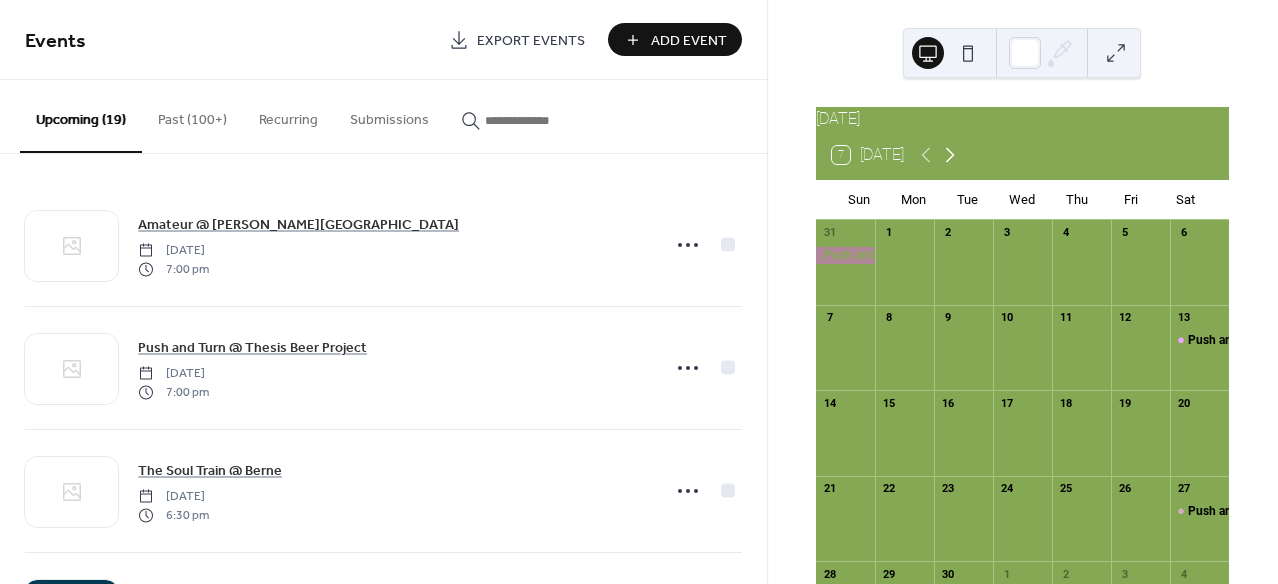 click 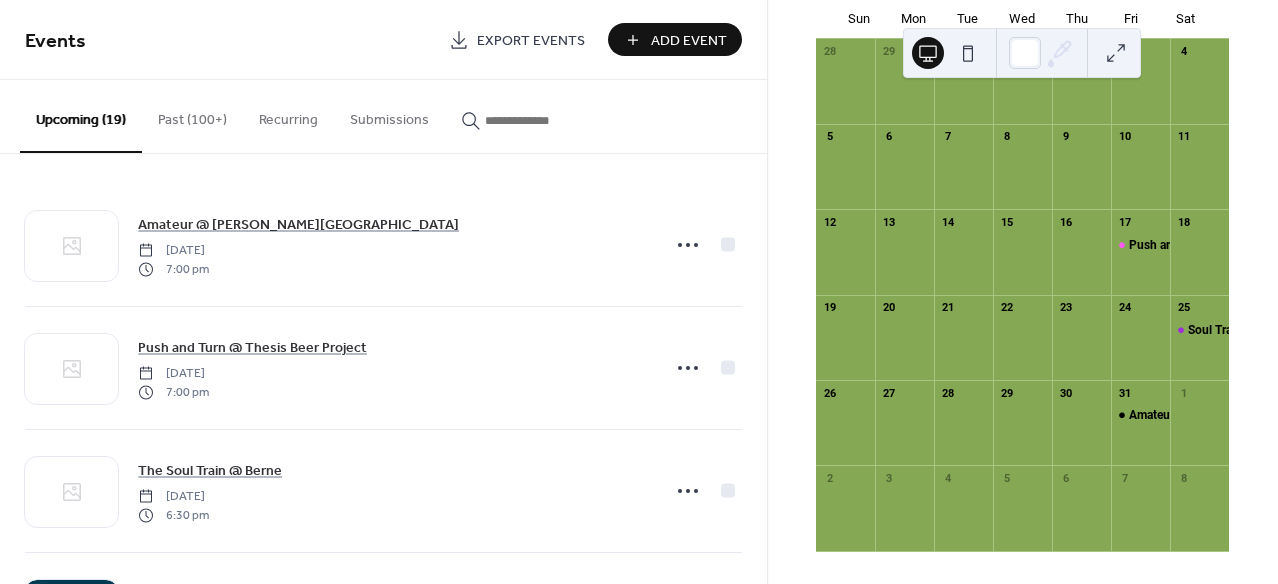 scroll, scrollTop: 208, scrollLeft: 0, axis: vertical 